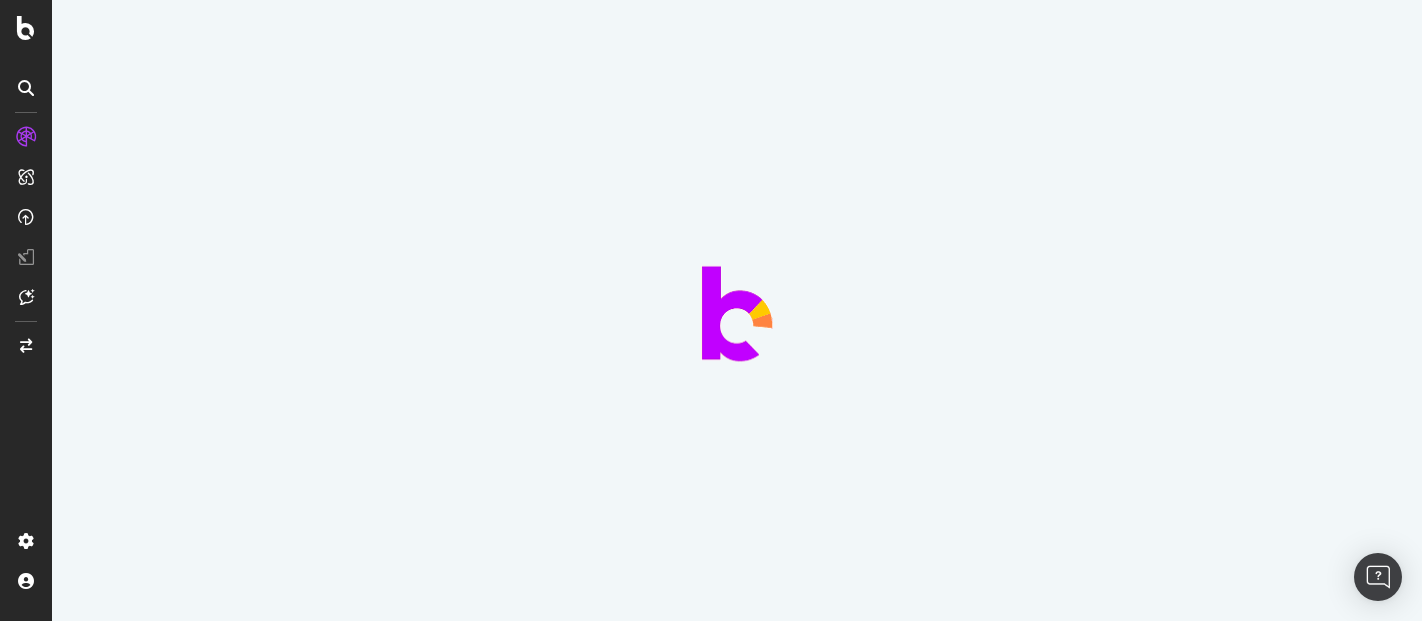 scroll, scrollTop: 0, scrollLeft: 0, axis: both 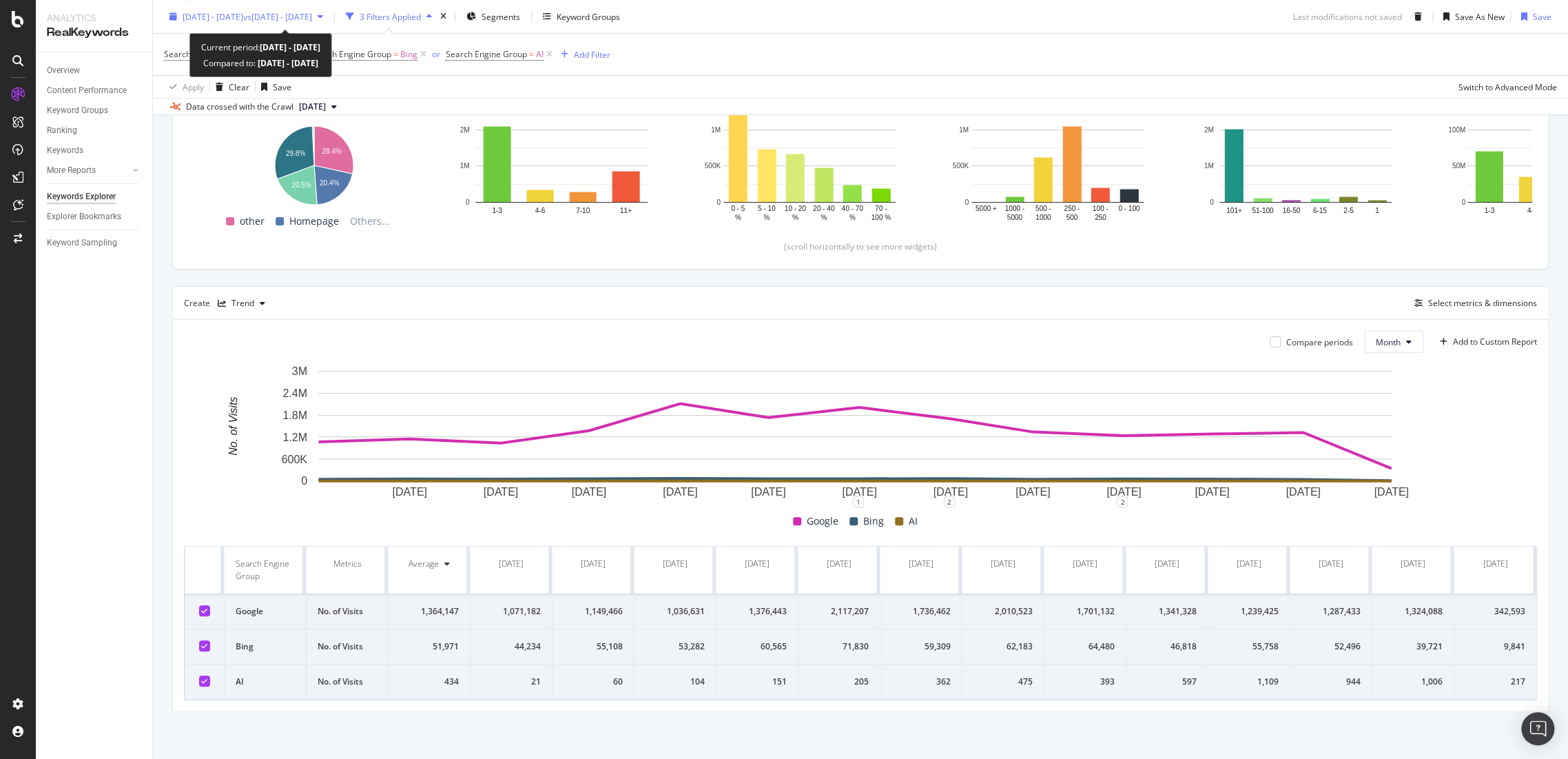 click on "vs  [DATE] - [DATE]" at bounding box center [278, 16] 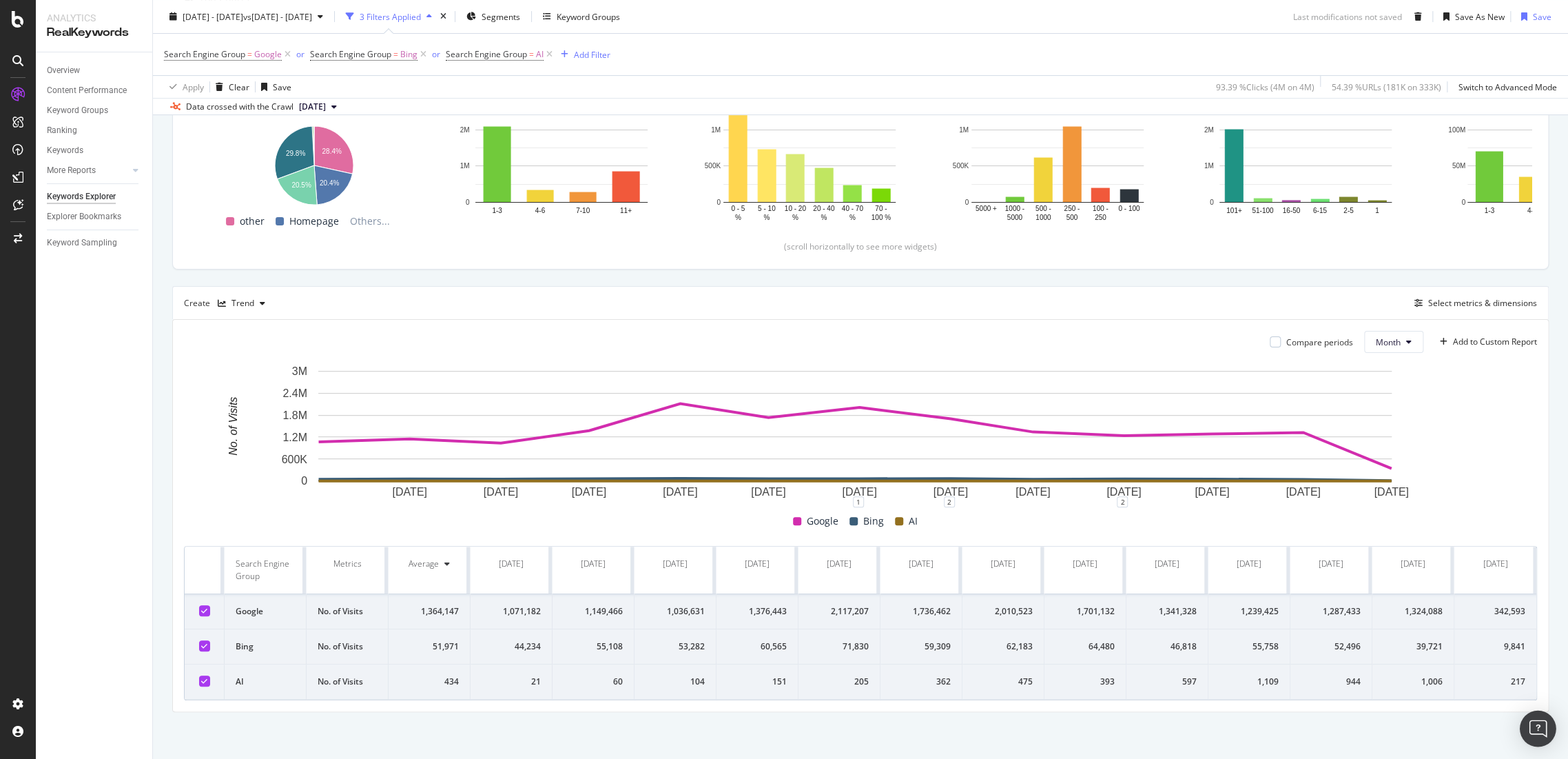 click at bounding box center [1538, 729] 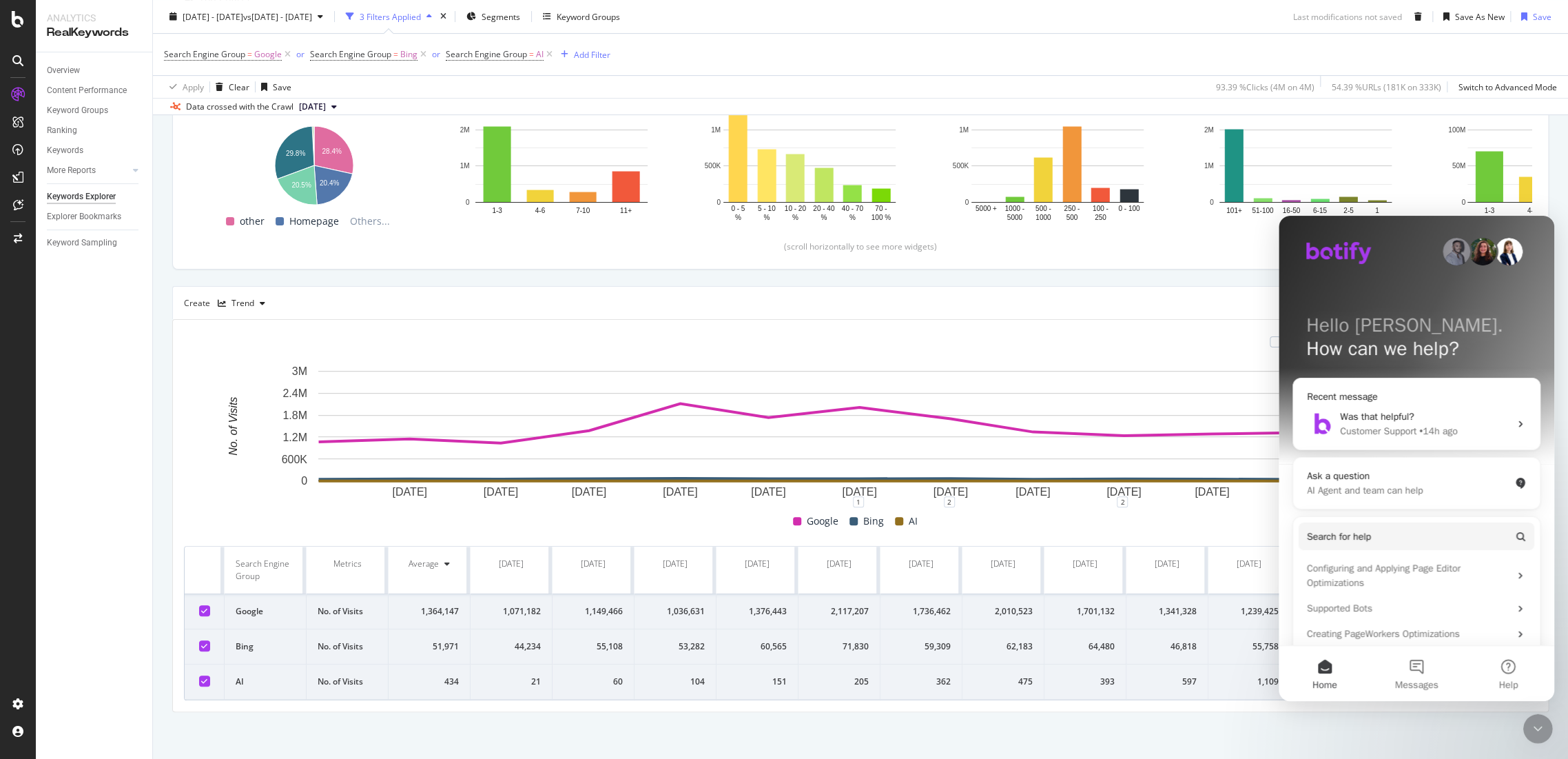 scroll, scrollTop: 0, scrollLeft: 0, axis: both 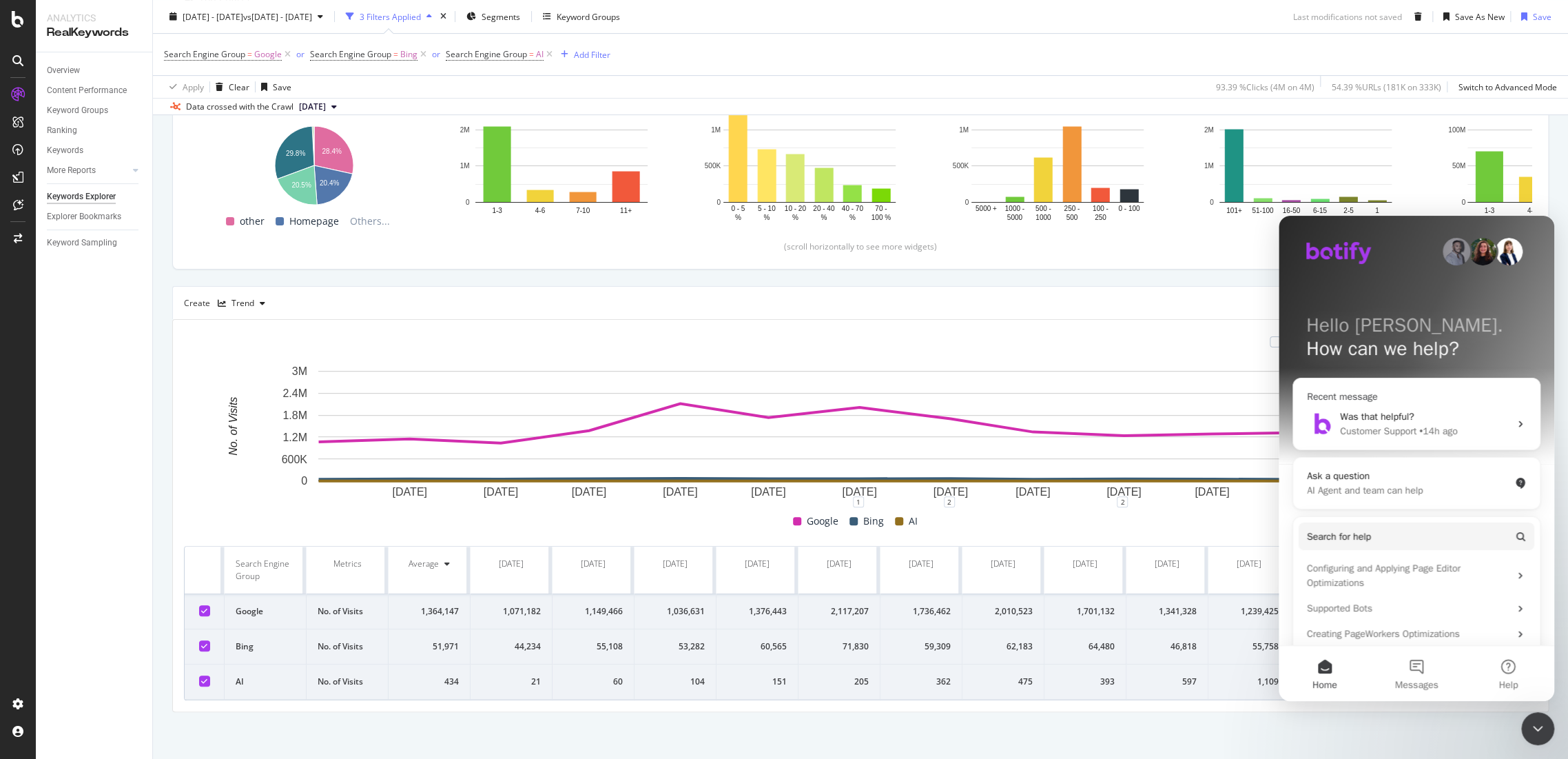 click on "Was that helpful? Customer Support •  14h ago" at bounding box center [1416, 424] 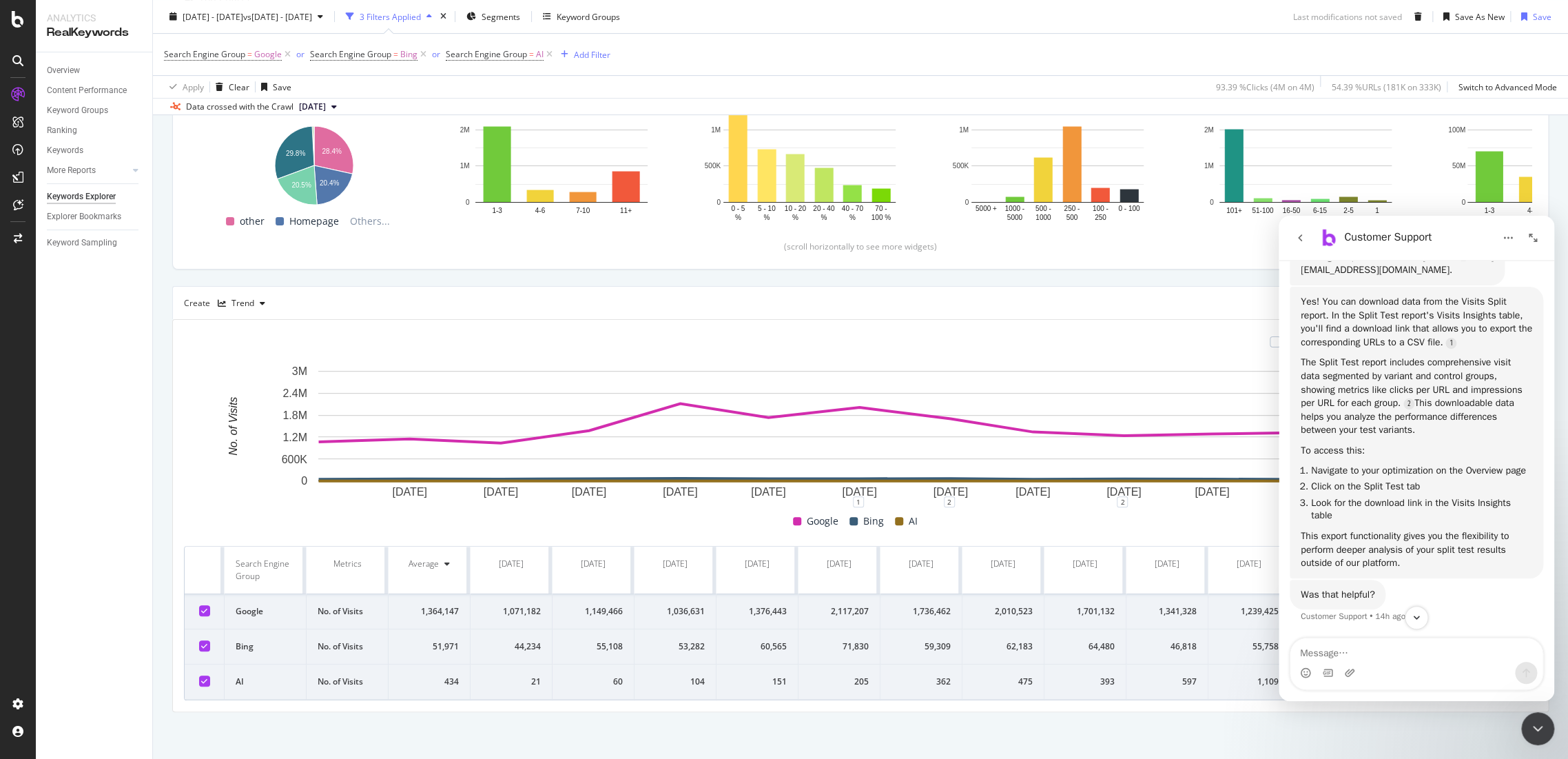 scroll, scrollTop: 171, scrollLeft: 0, axis: vertical 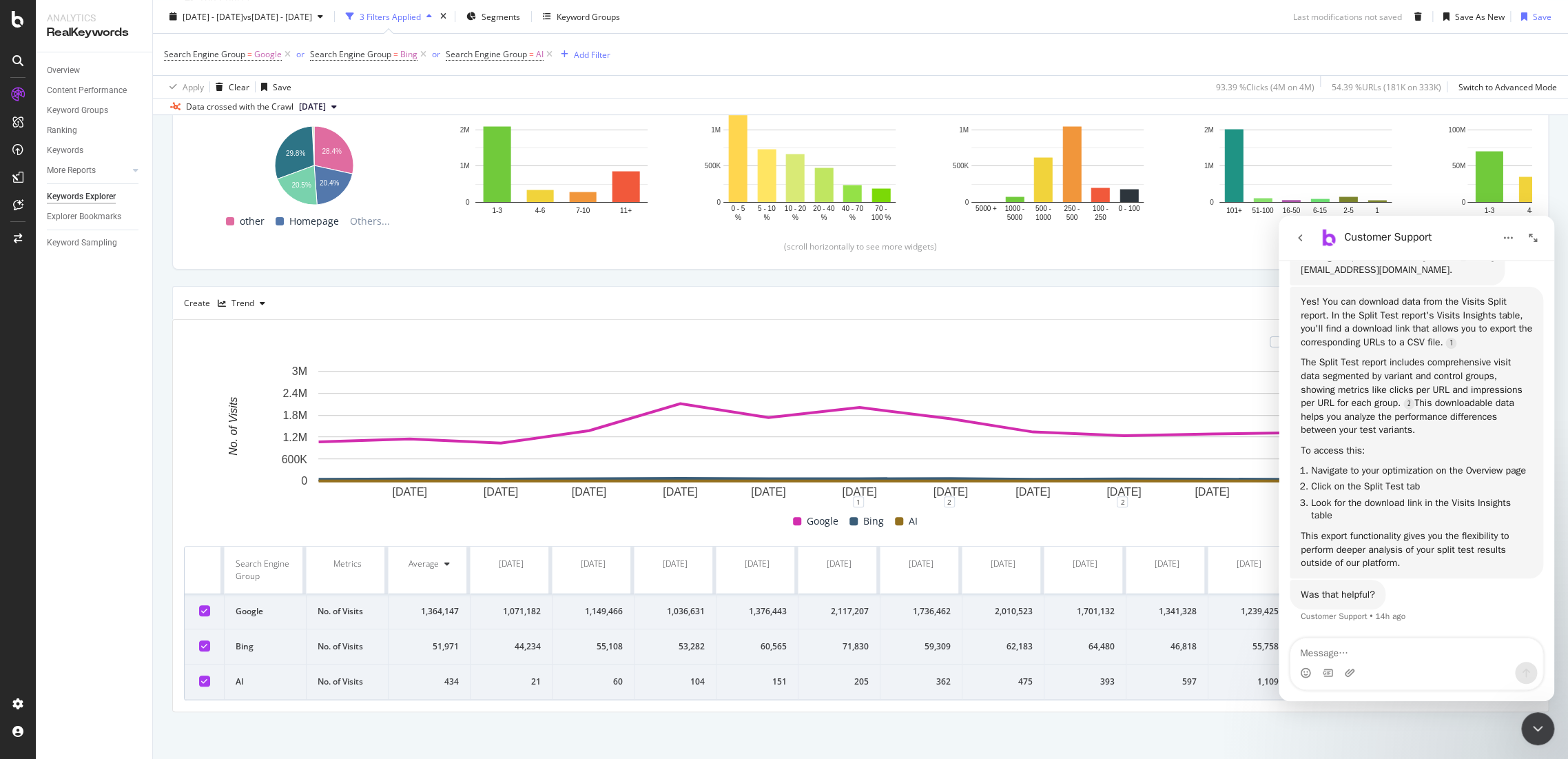 click at bounding box center (1416, 673) 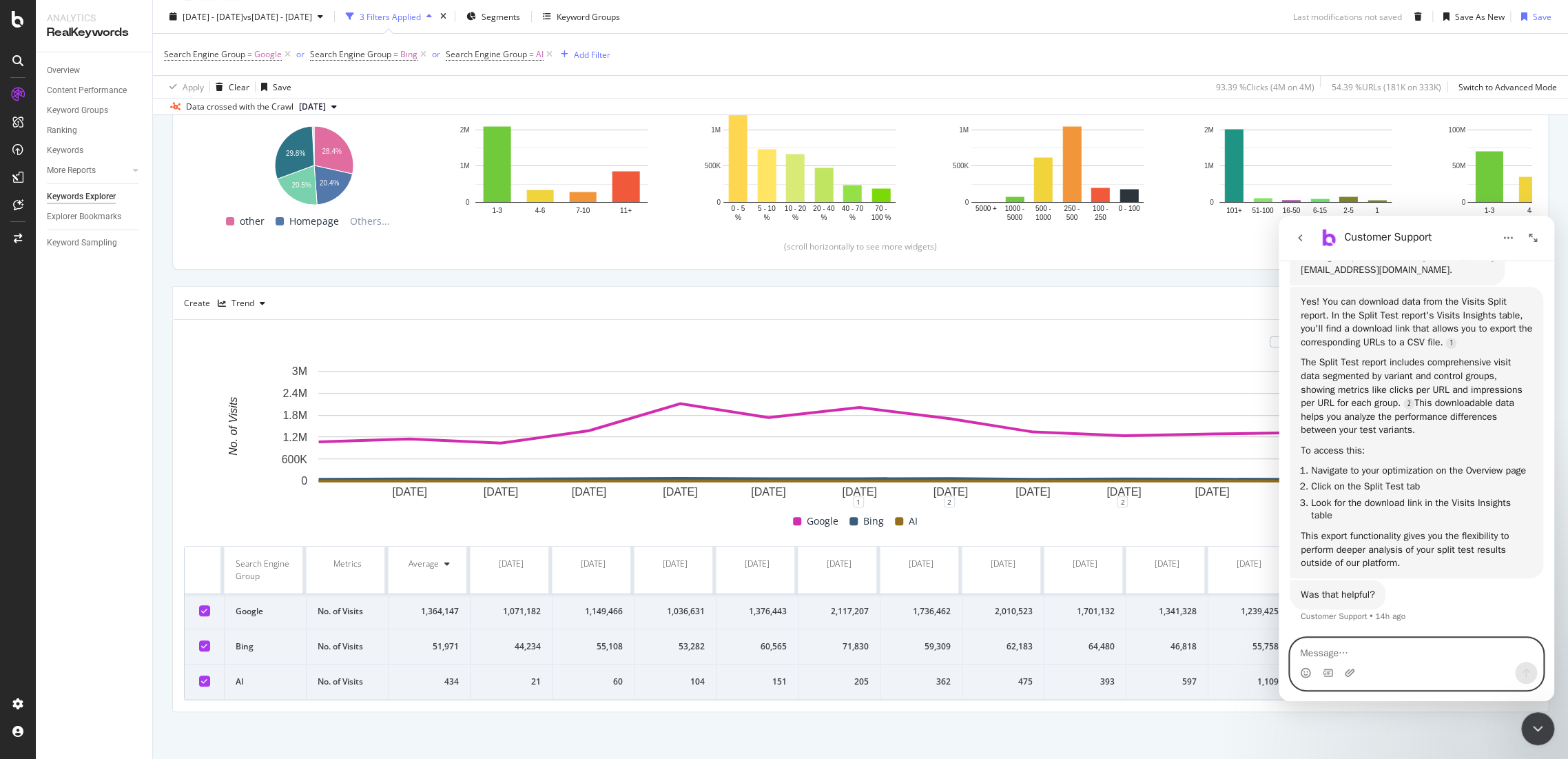 click at bounding box center (1416, 650) 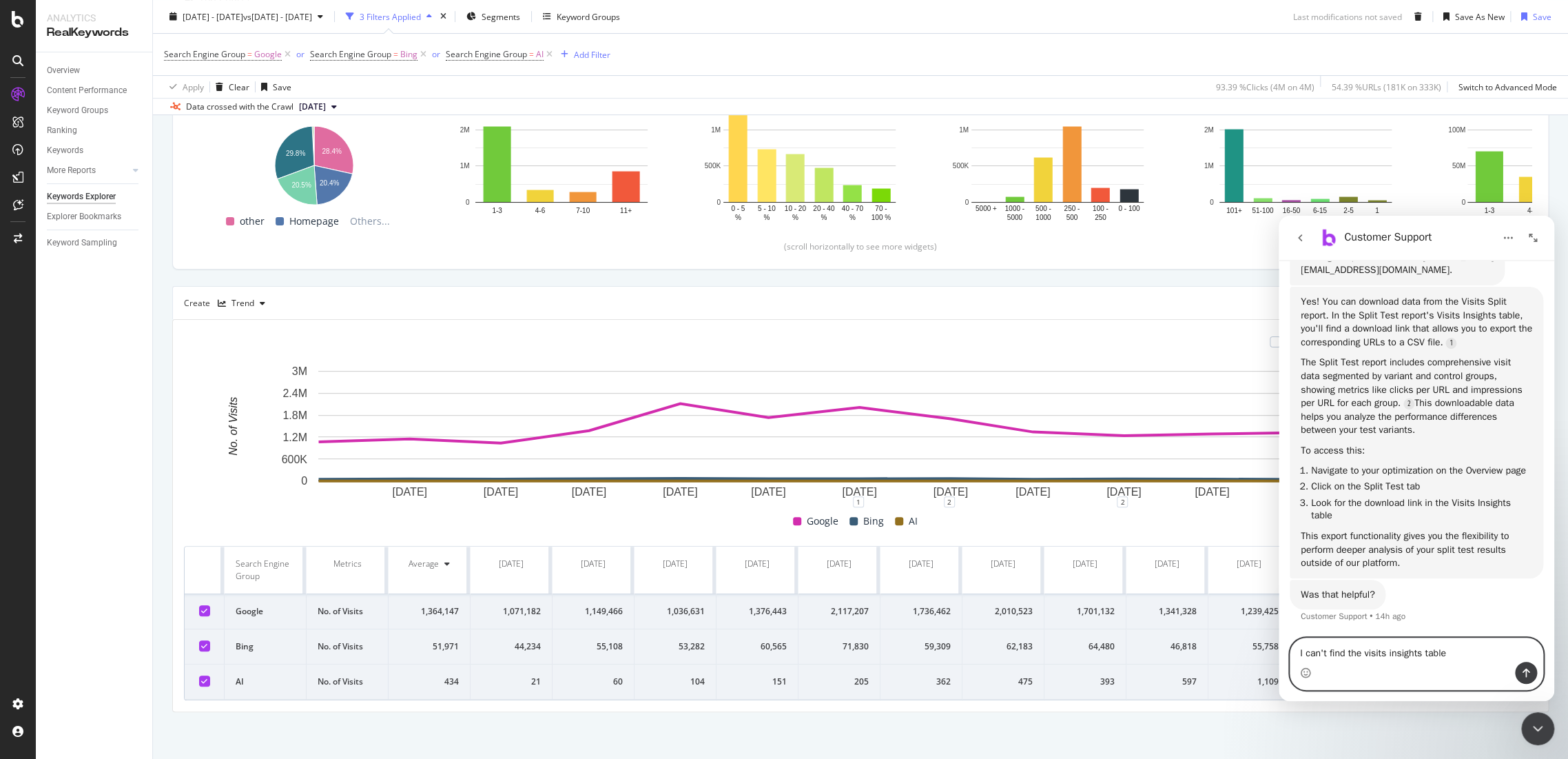 type on "I can't find the visits insights table?" 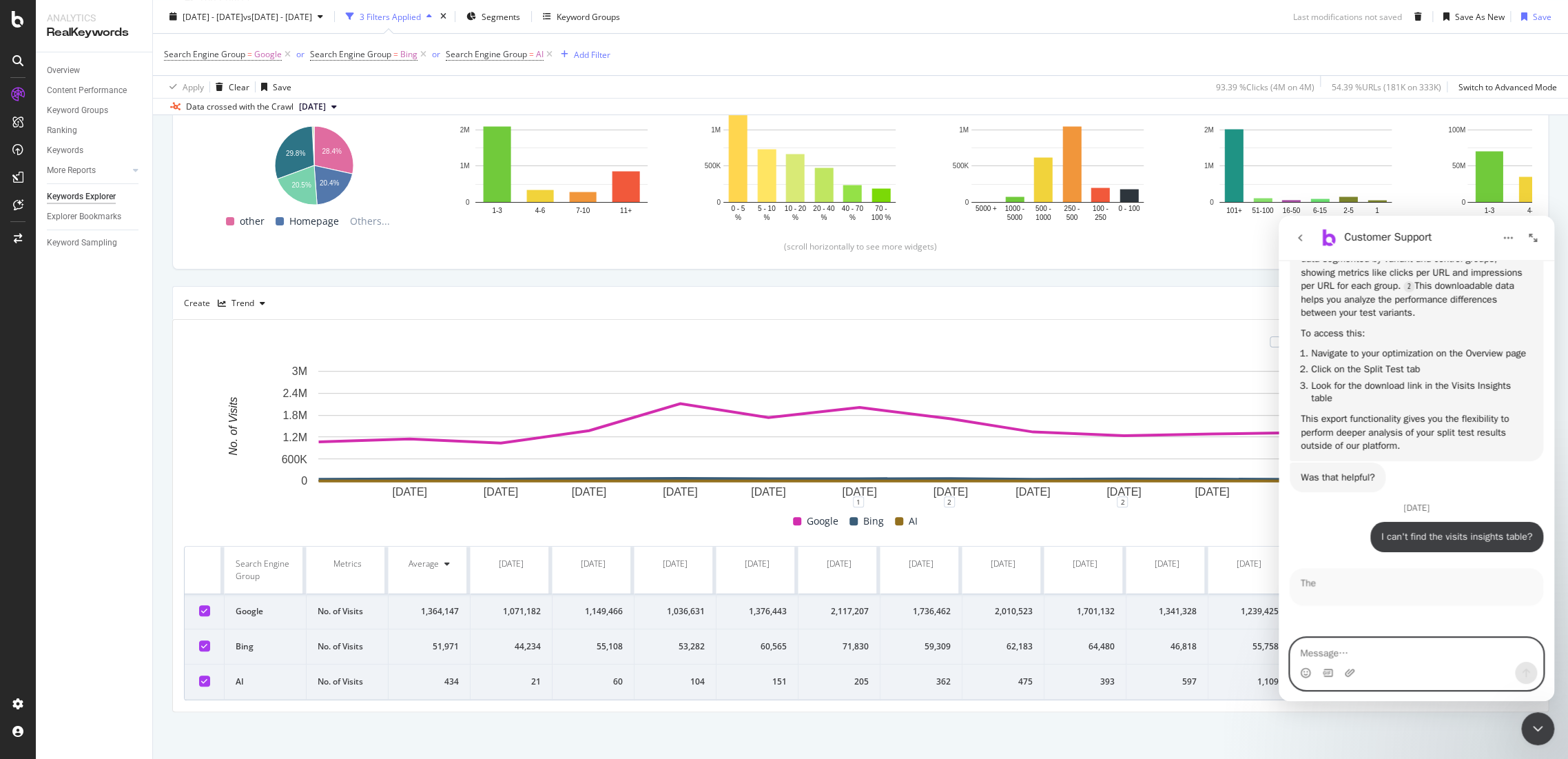 scroll, scrollTop: 297, scrollLeft: 0, axis: vertical 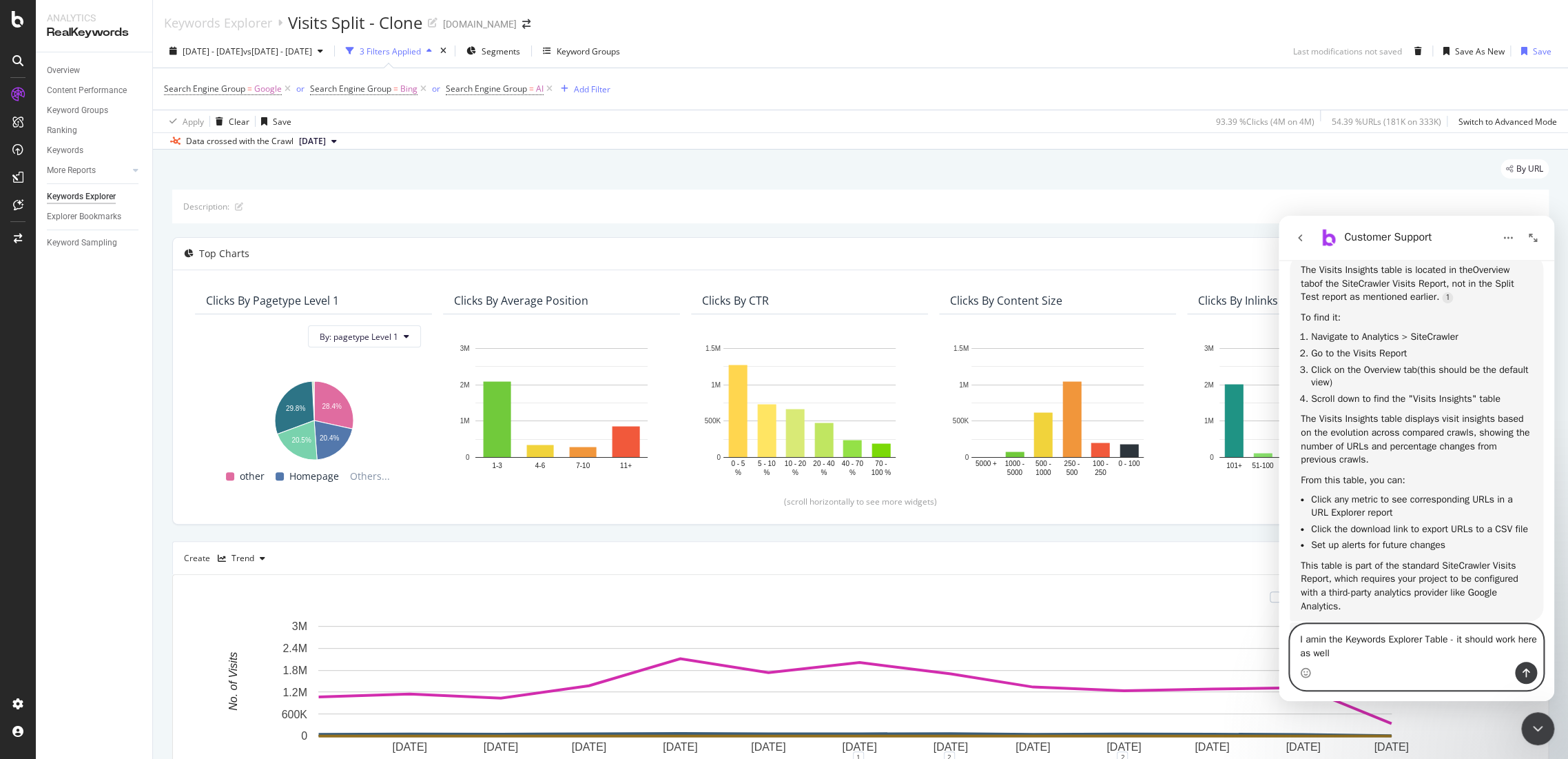 type on "I amin the Keywords Explorer Table - it should work here as well?" 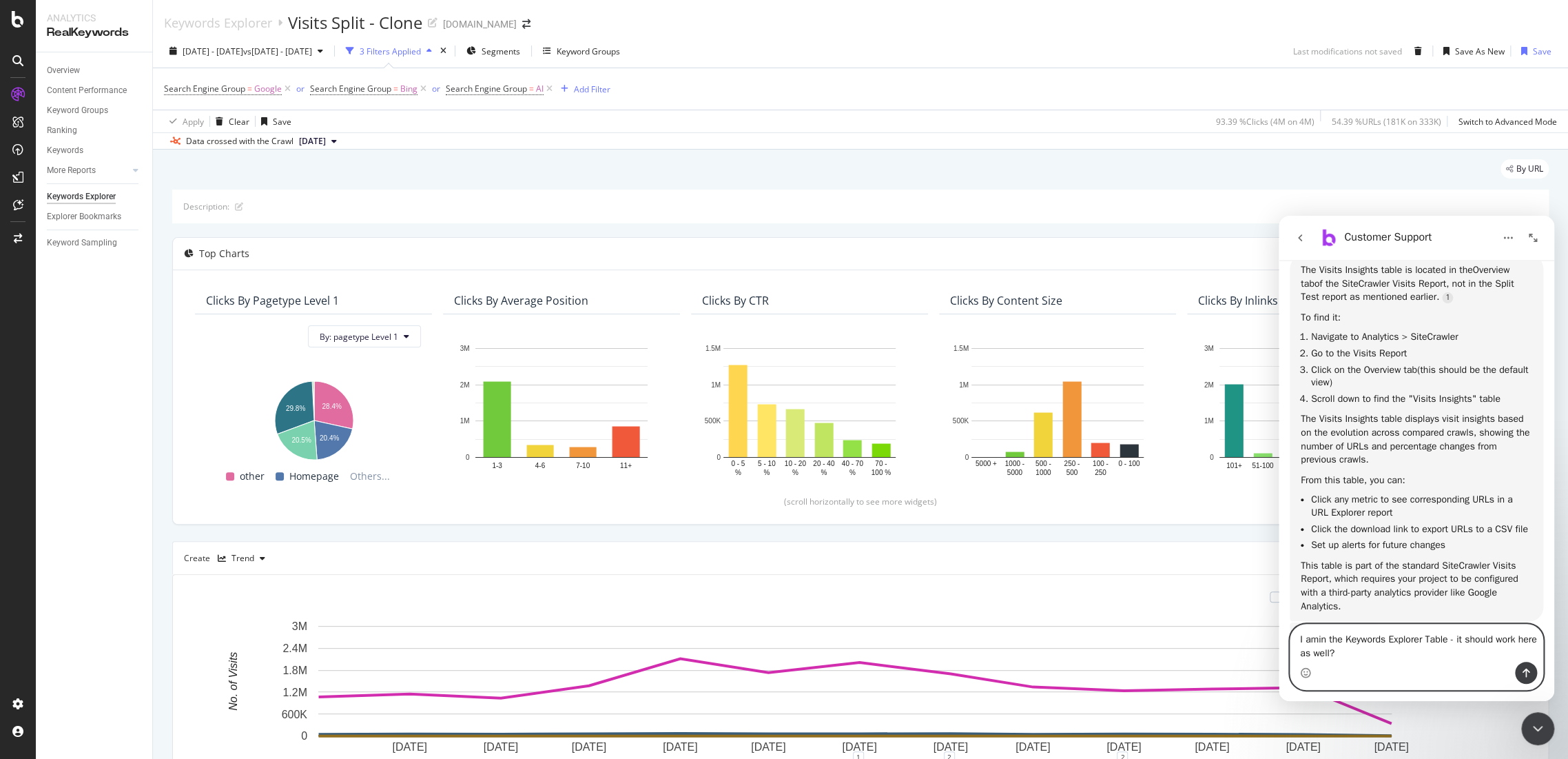 type 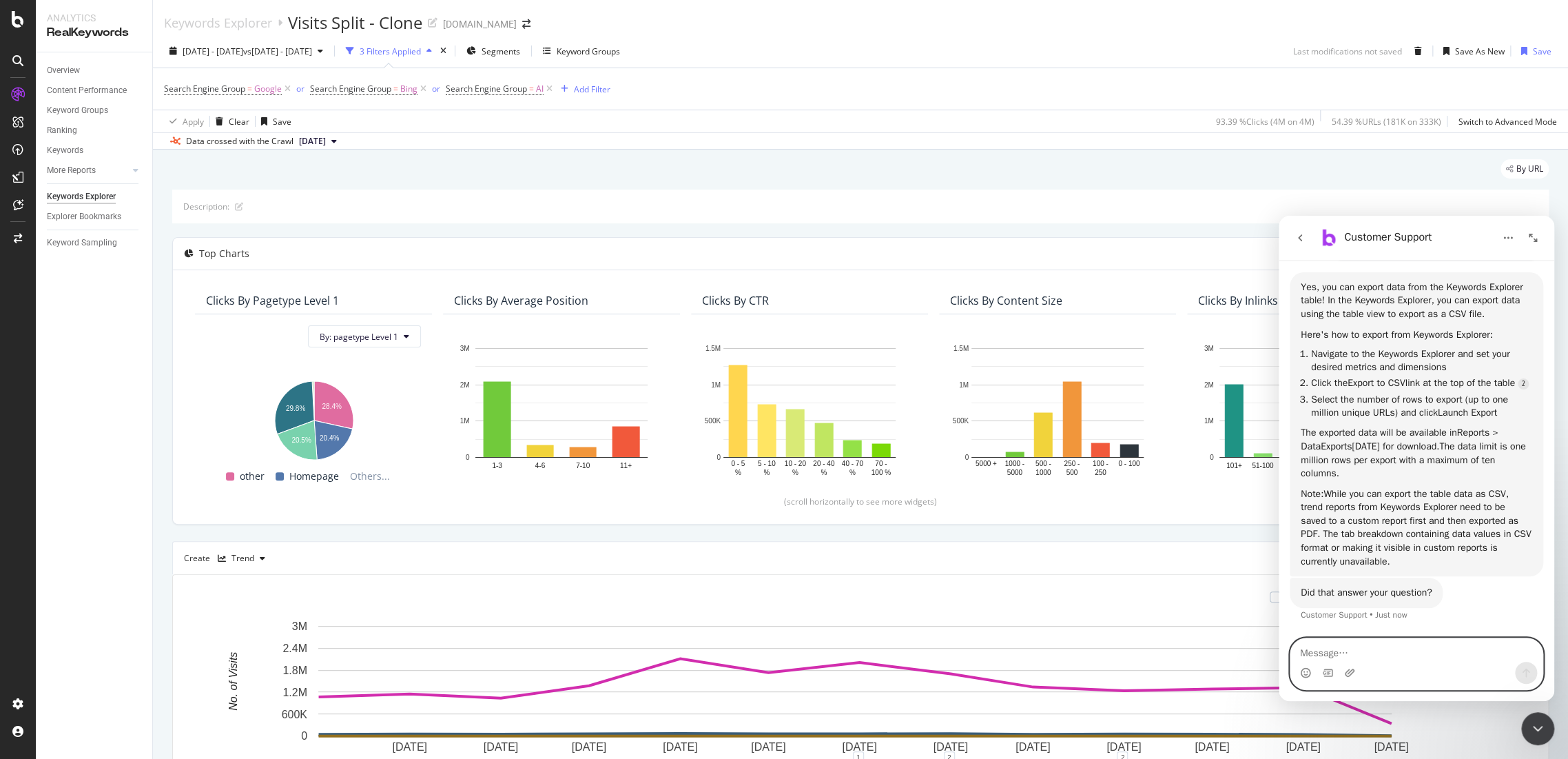 scroll, scrollTop: 1085, scrollLeft: 0, axis: vertical 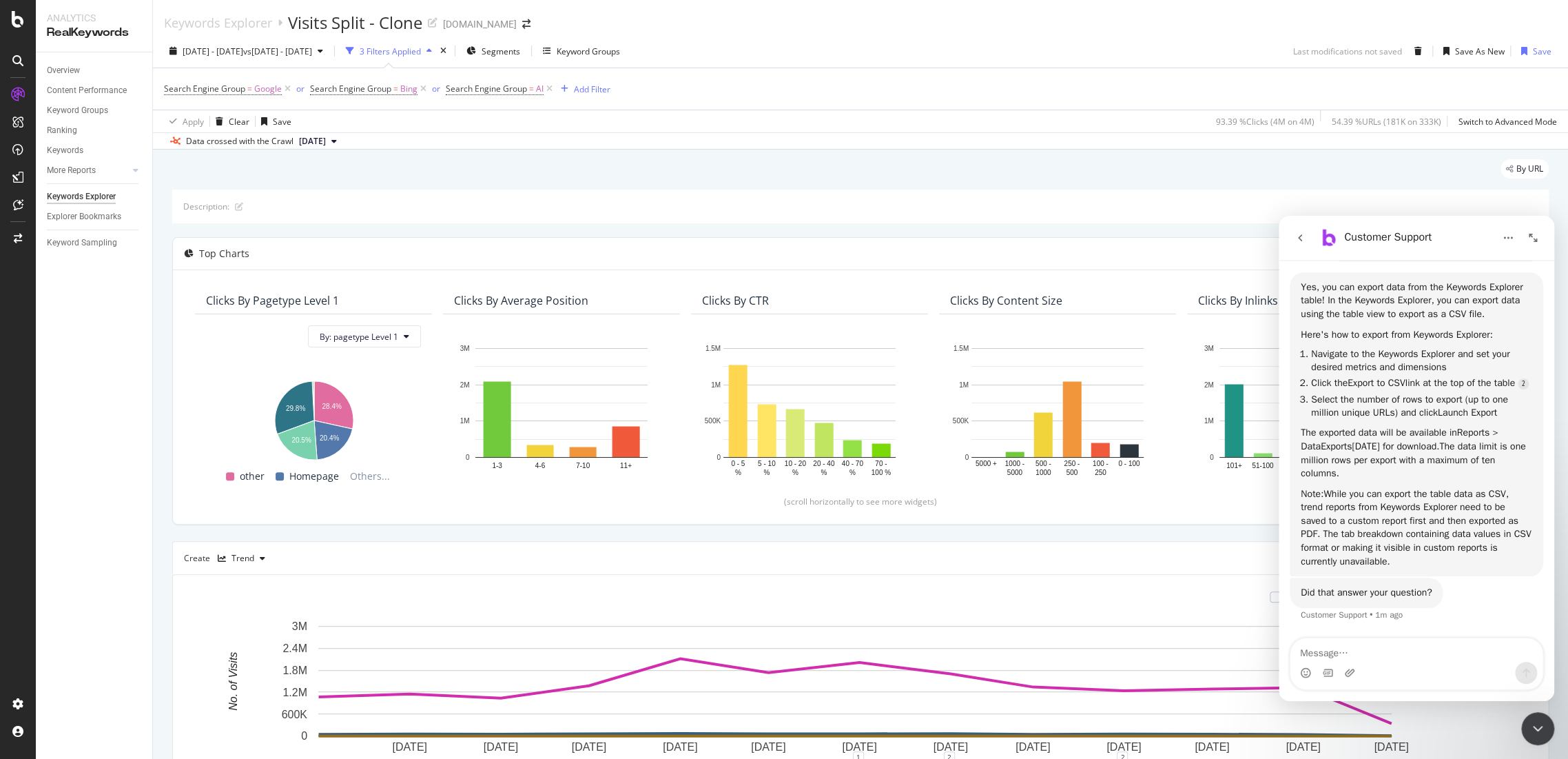 click on "By URL" at bounding box center [860, 174] 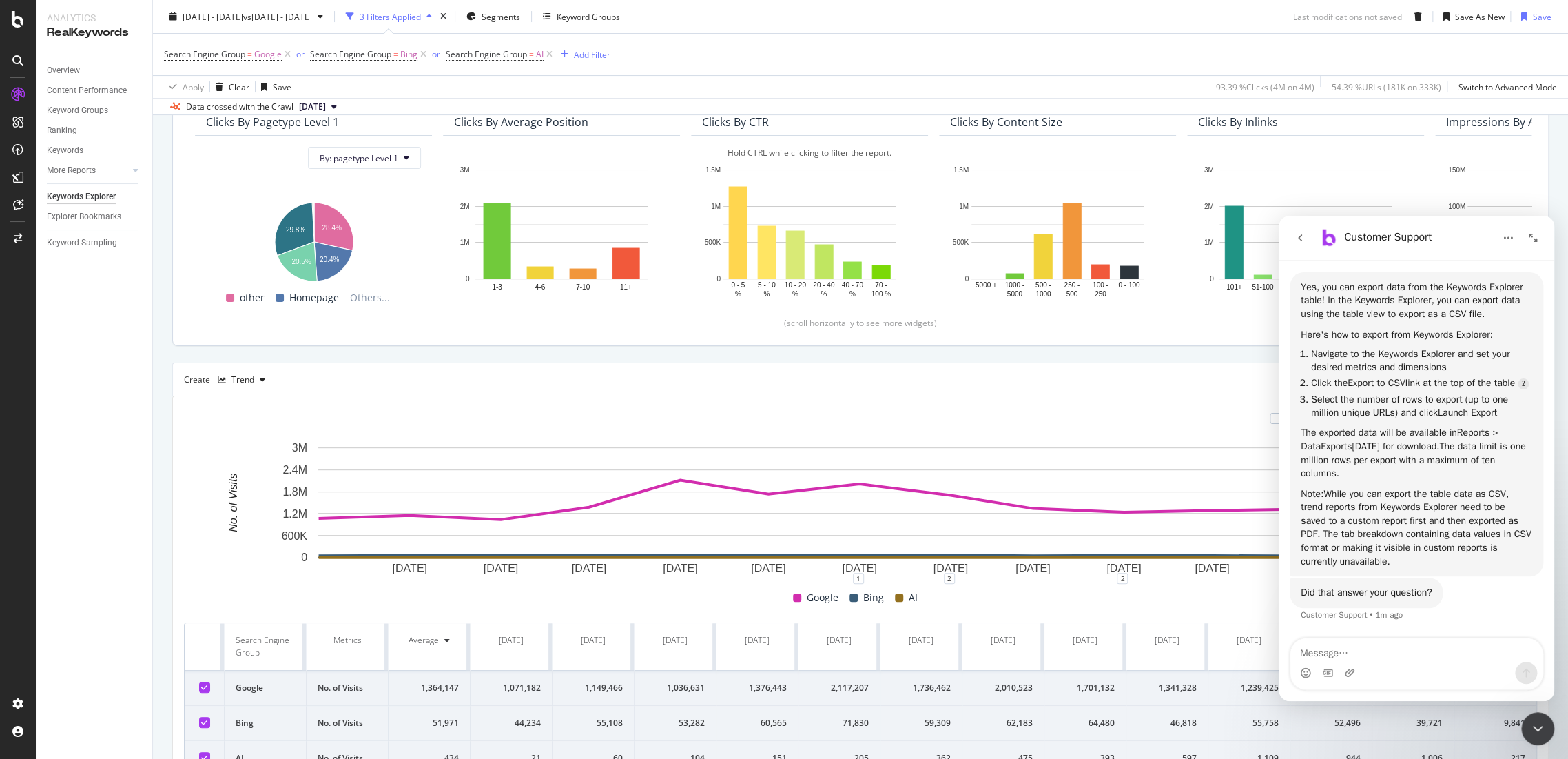 scroll, scrollTop: 255, scrollLeft: 0, axis: vertical 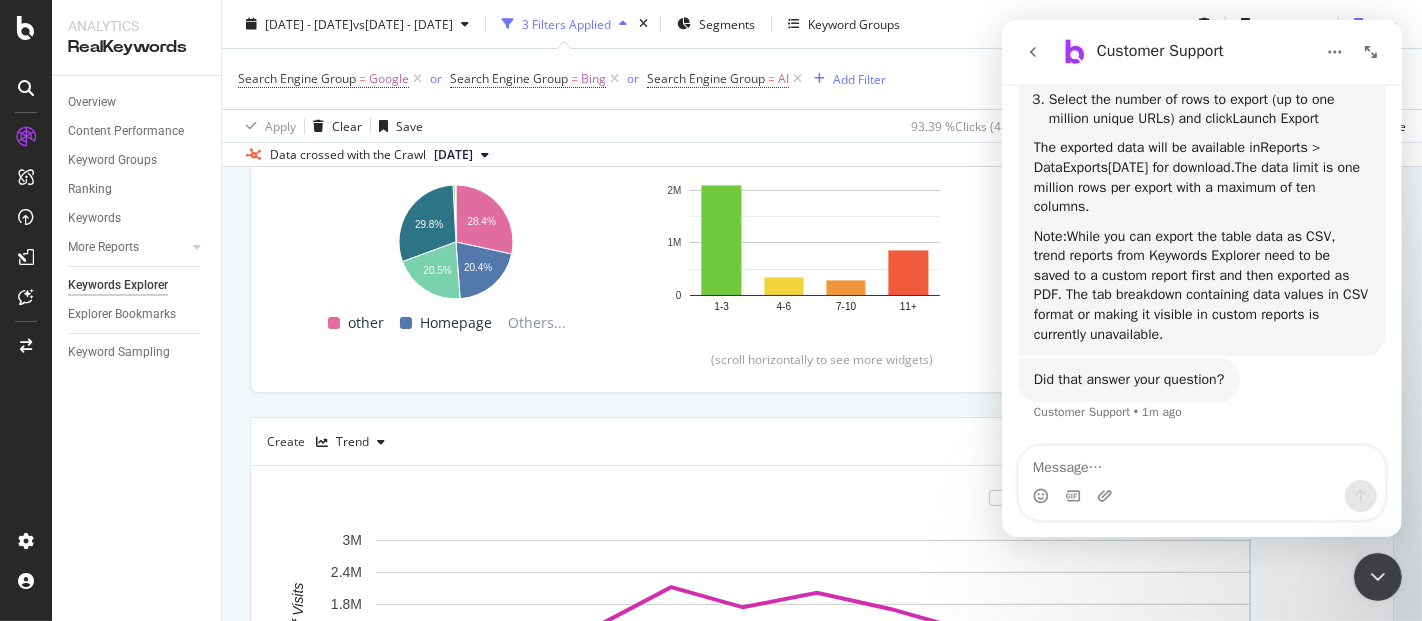 click at bounding box center [1377, 576] 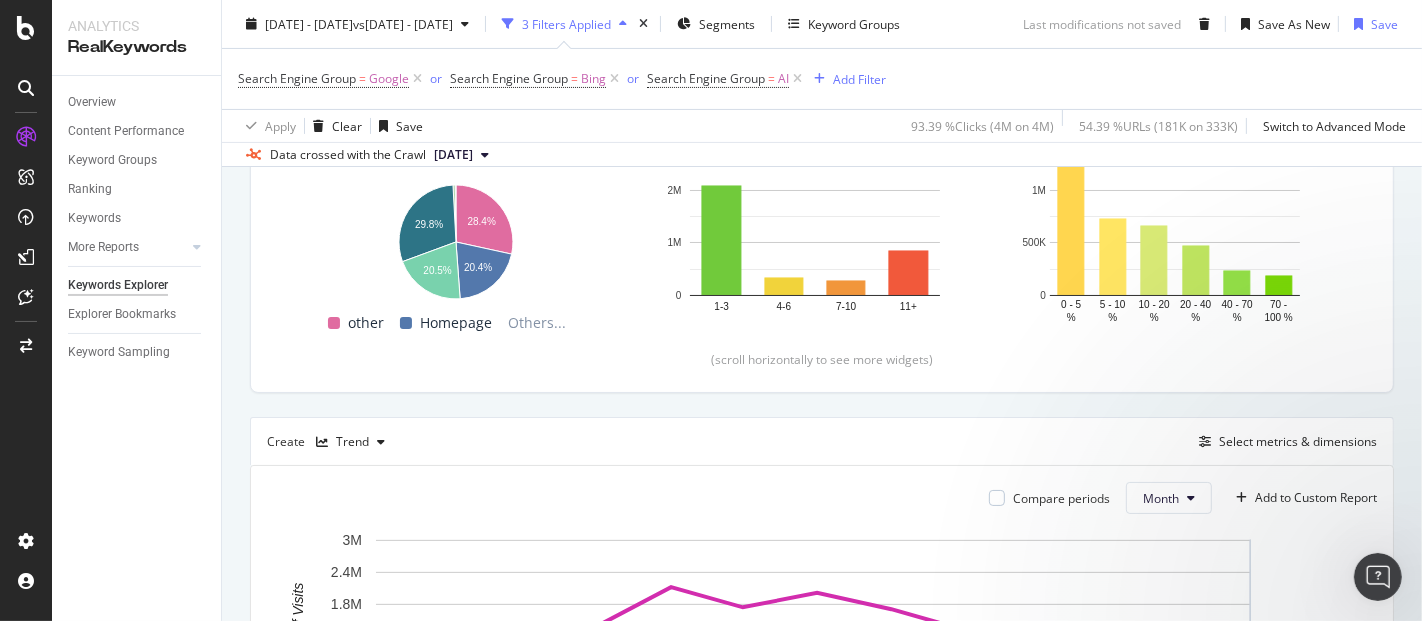 scroll, scrollTop: 0, scrollLeft: 0, axis: both 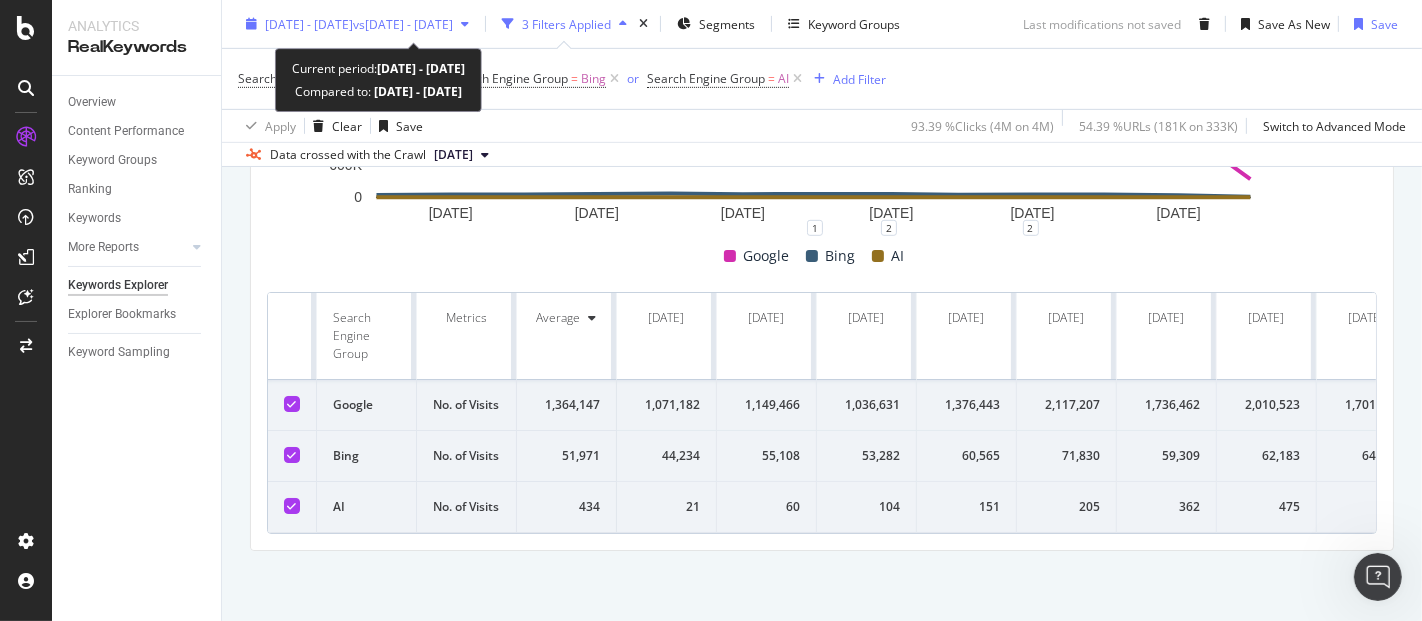 click on "[DATE] - [DATE]  vs  [DATE] - [DATE]" at bounding box center [359, 23] 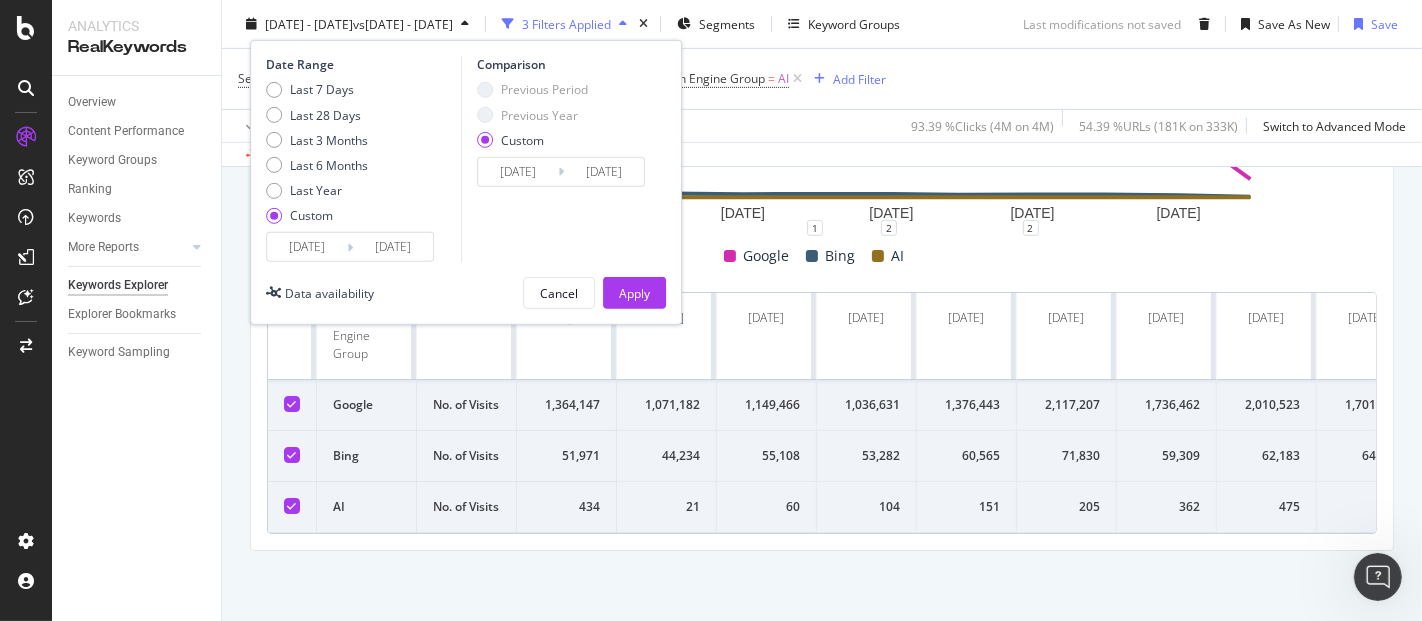 click on "[DATE]" at bounding box center (393, 247) 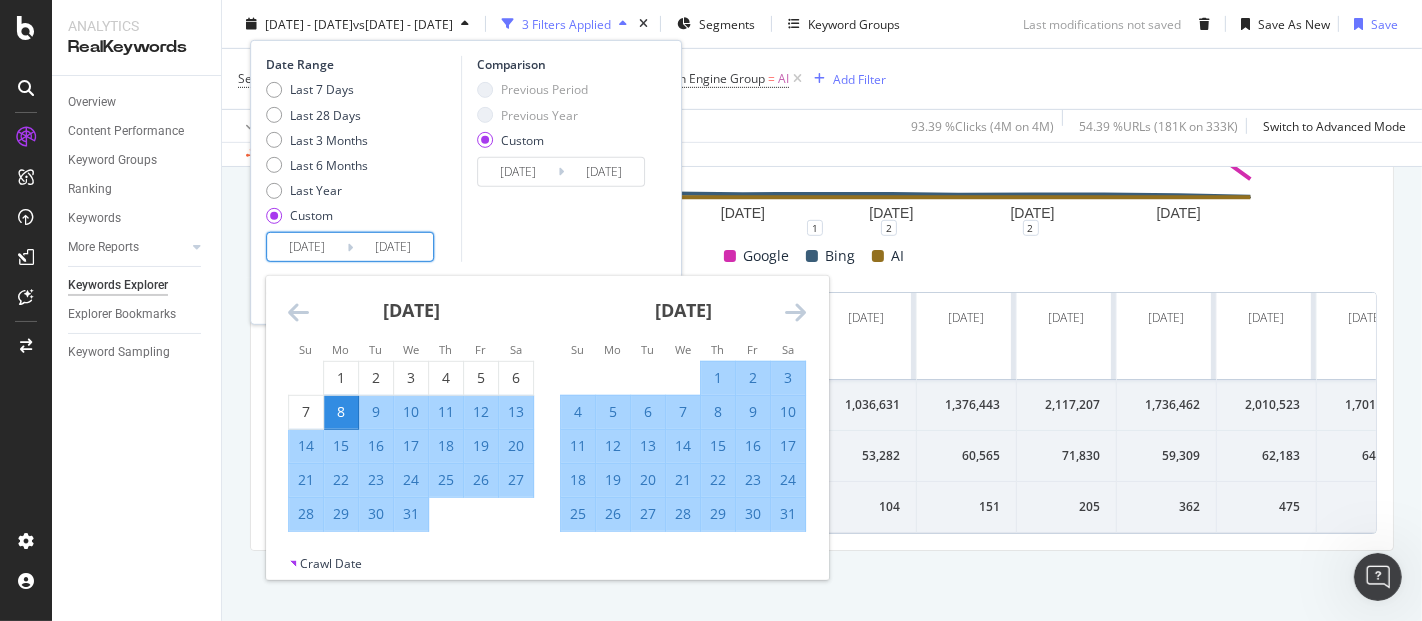 click at bounding box center [298, 312] 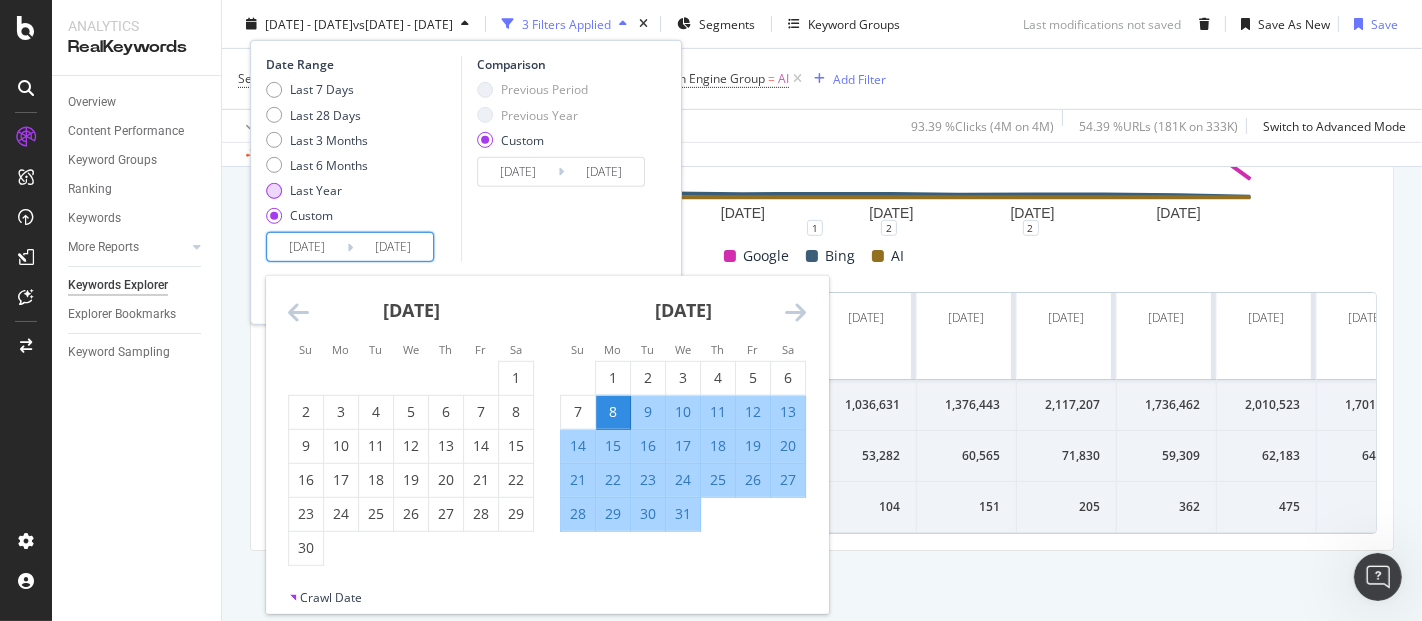click at bounding box center (274, 190) 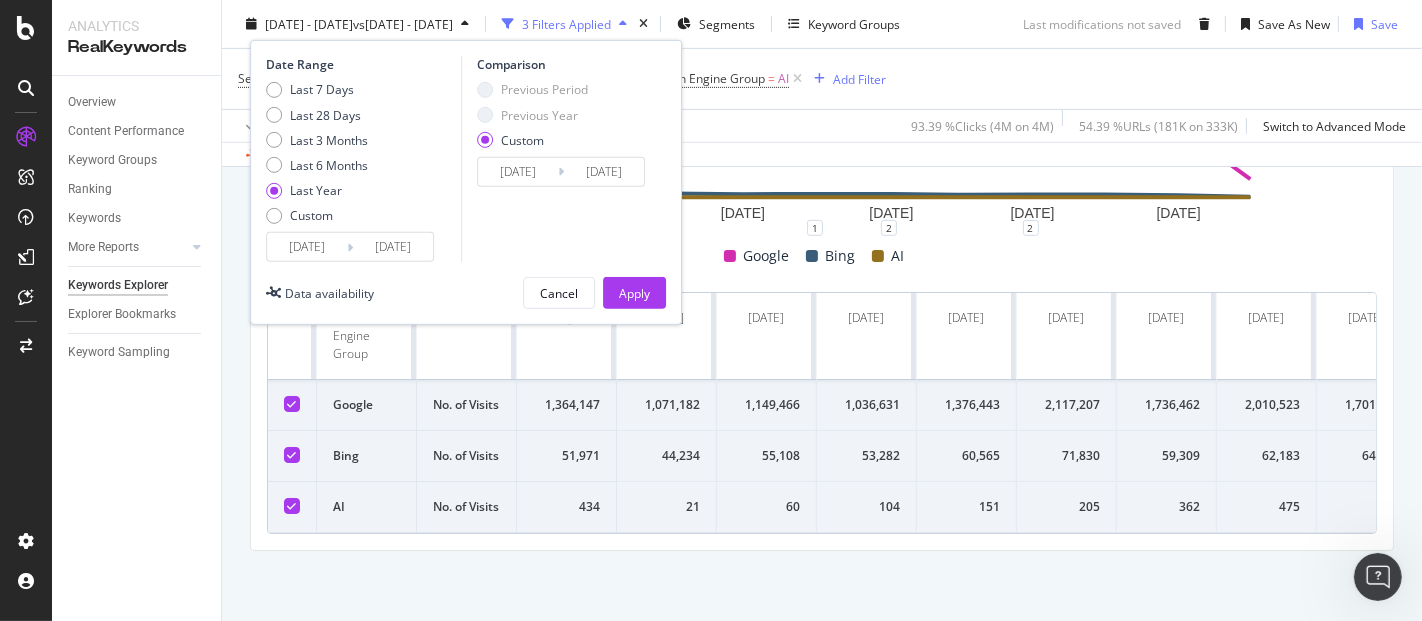 type on "[DATE]" 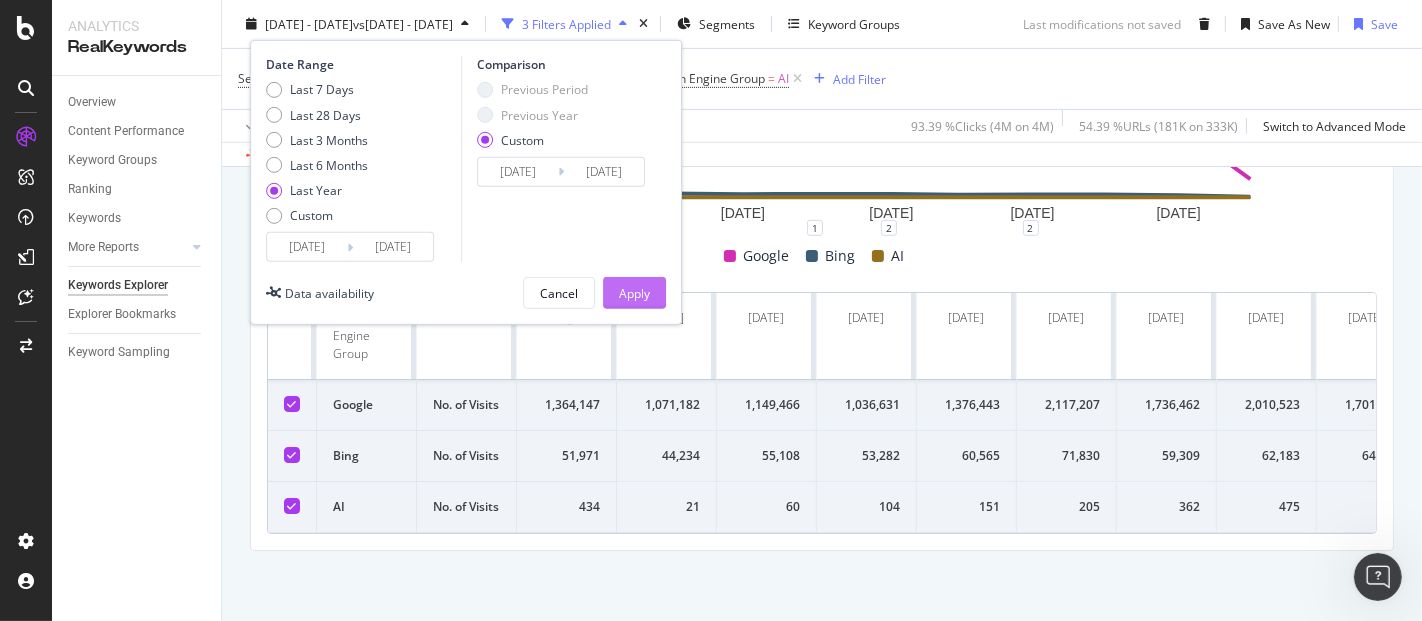click on "Apply" at bounding box center [634, 293] 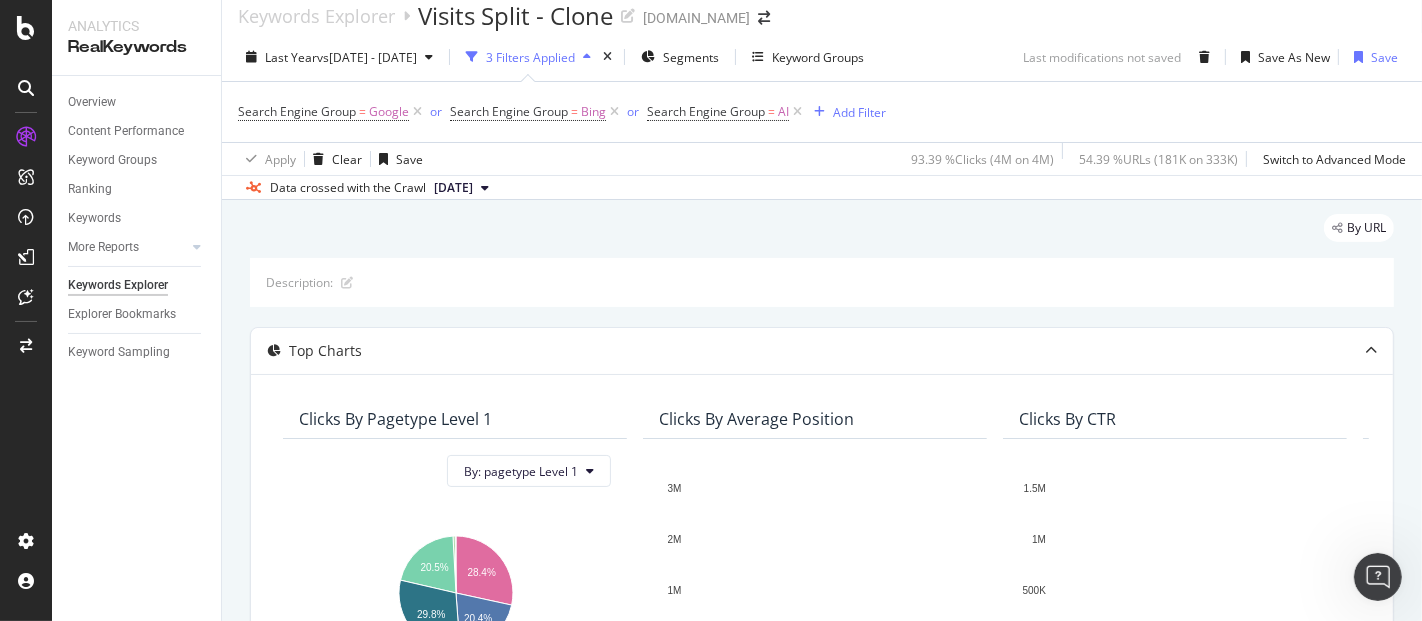 scroll, scrollTop: 0, scrollLeft: 0, axis: both 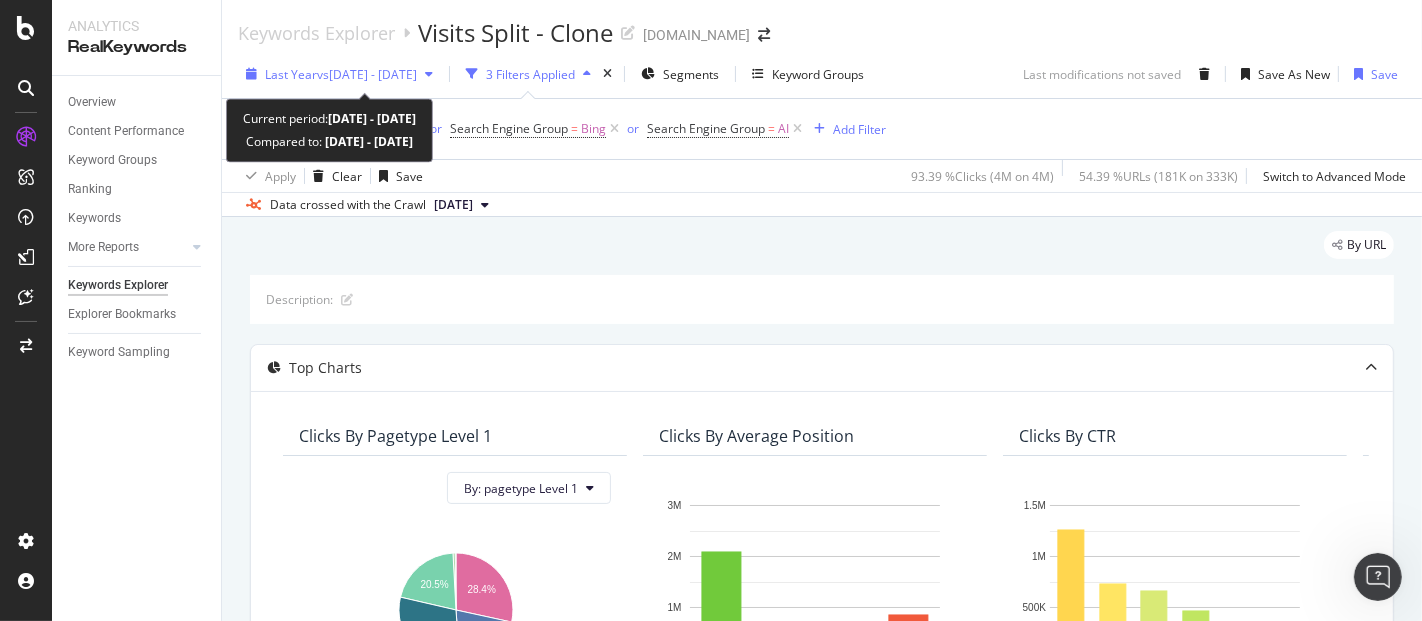 click on "Last Year  vs  [DATE] - [DATE]" at bounding box center [339, 74] 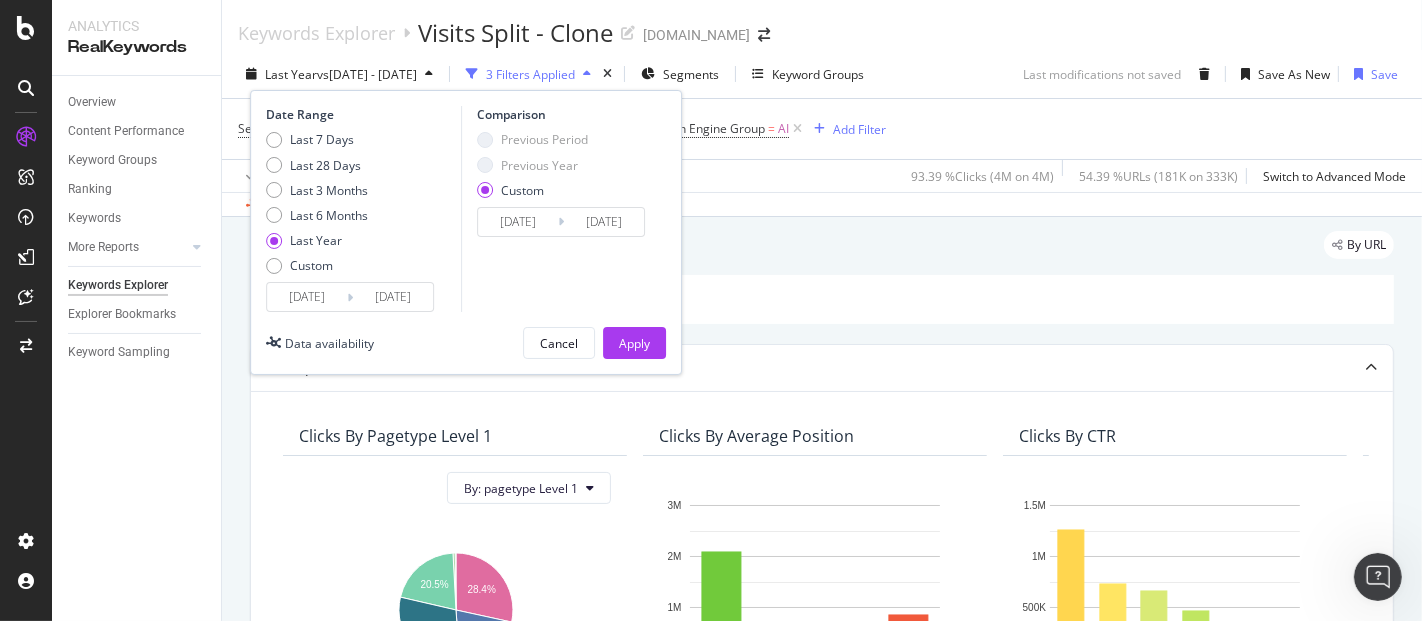 click on "[DATE]" at bounding box center [307, 297] 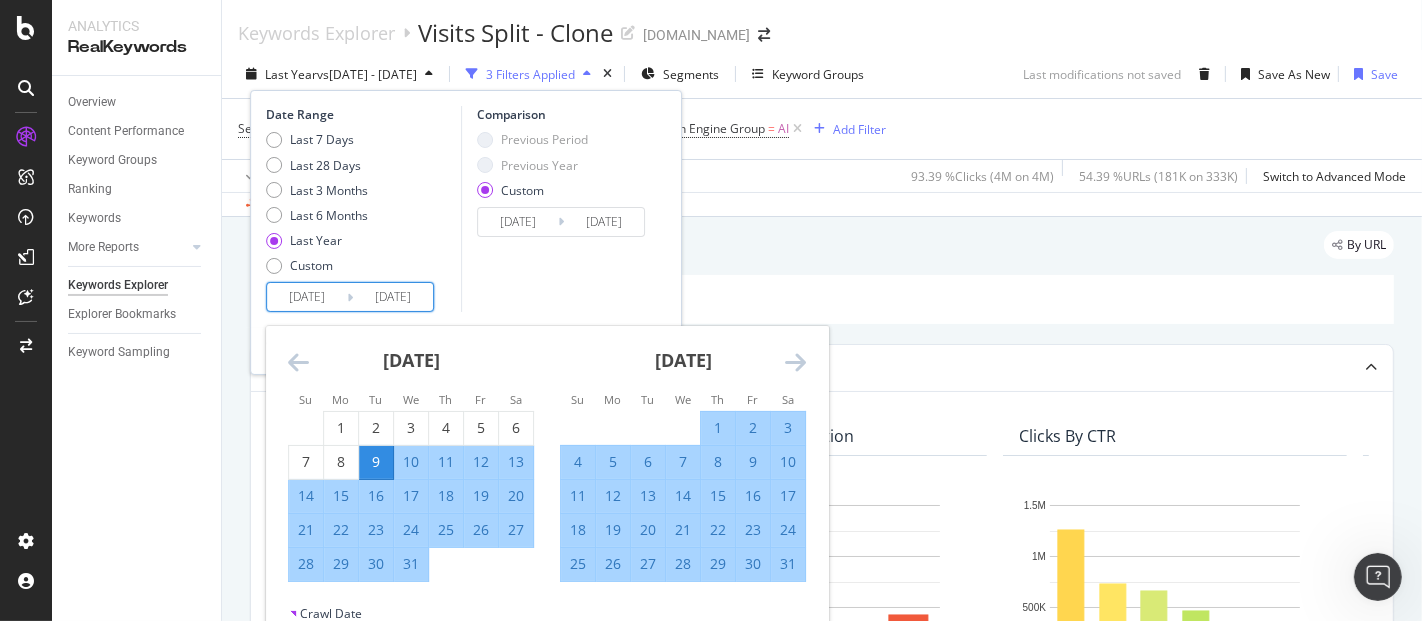 click at bounding box center [298, 362] 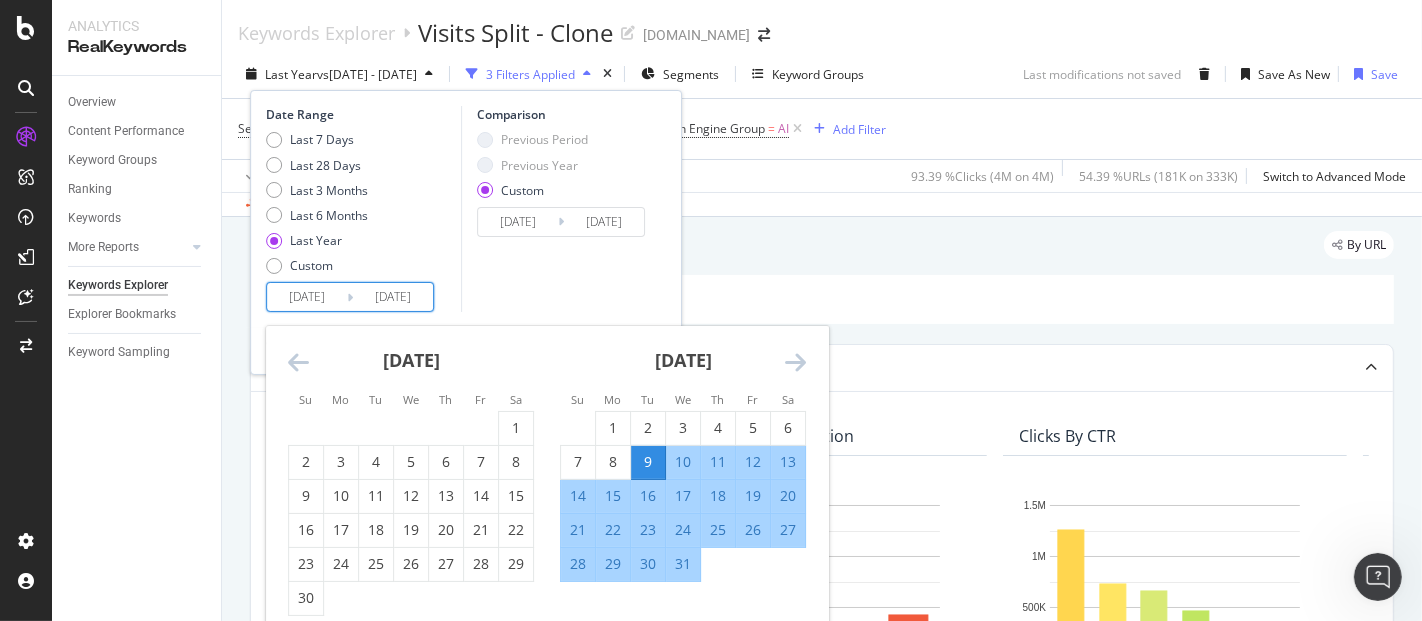 click at bounding box center [298, 362] 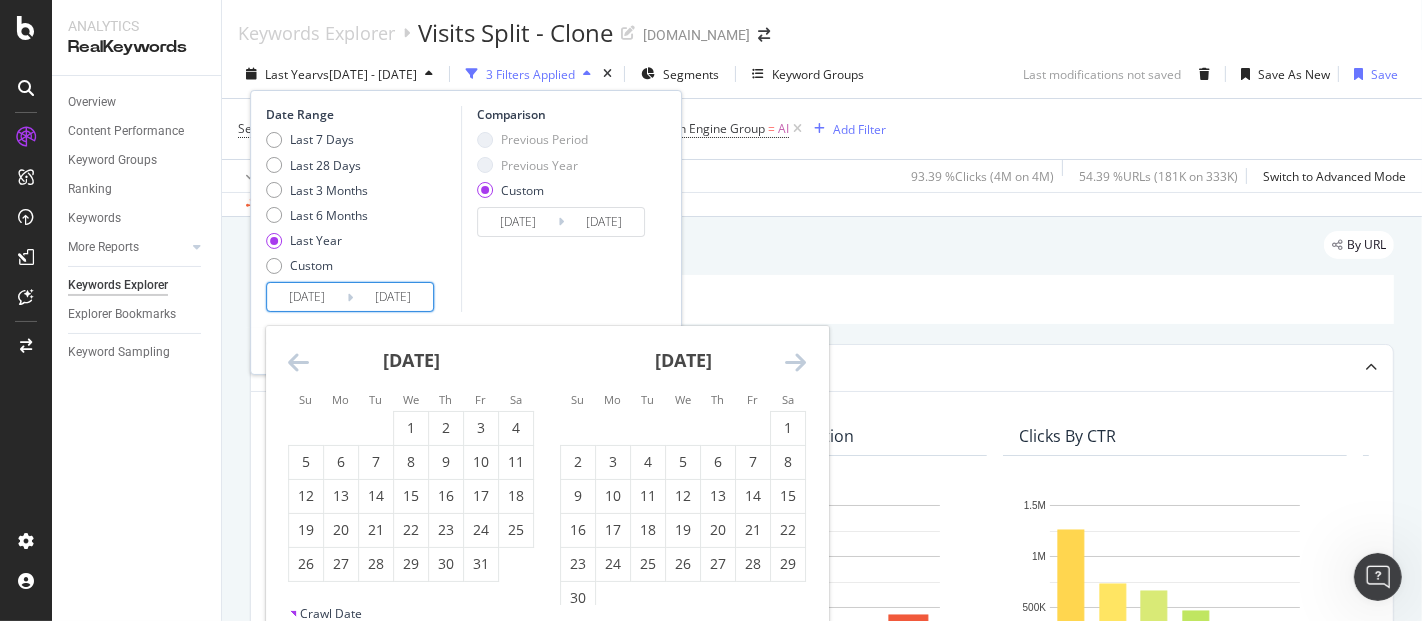 click at bounding box center [298, 362] 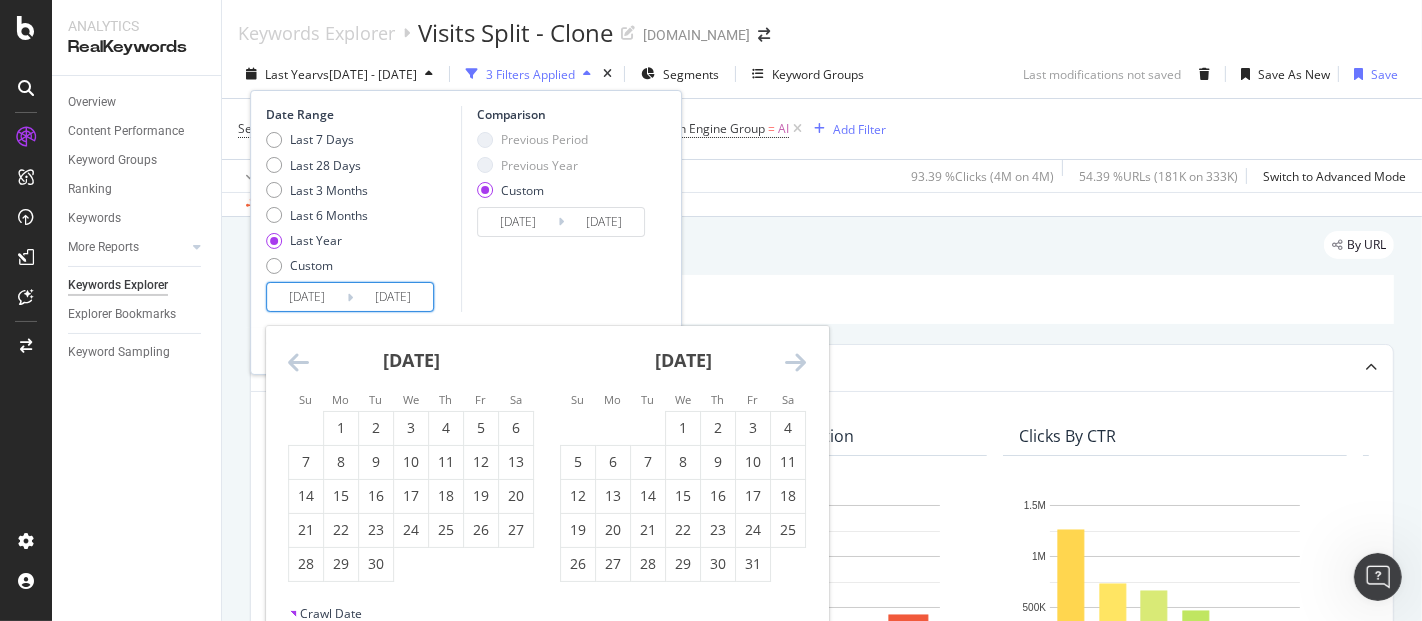 click at bounding box center (298, 362) 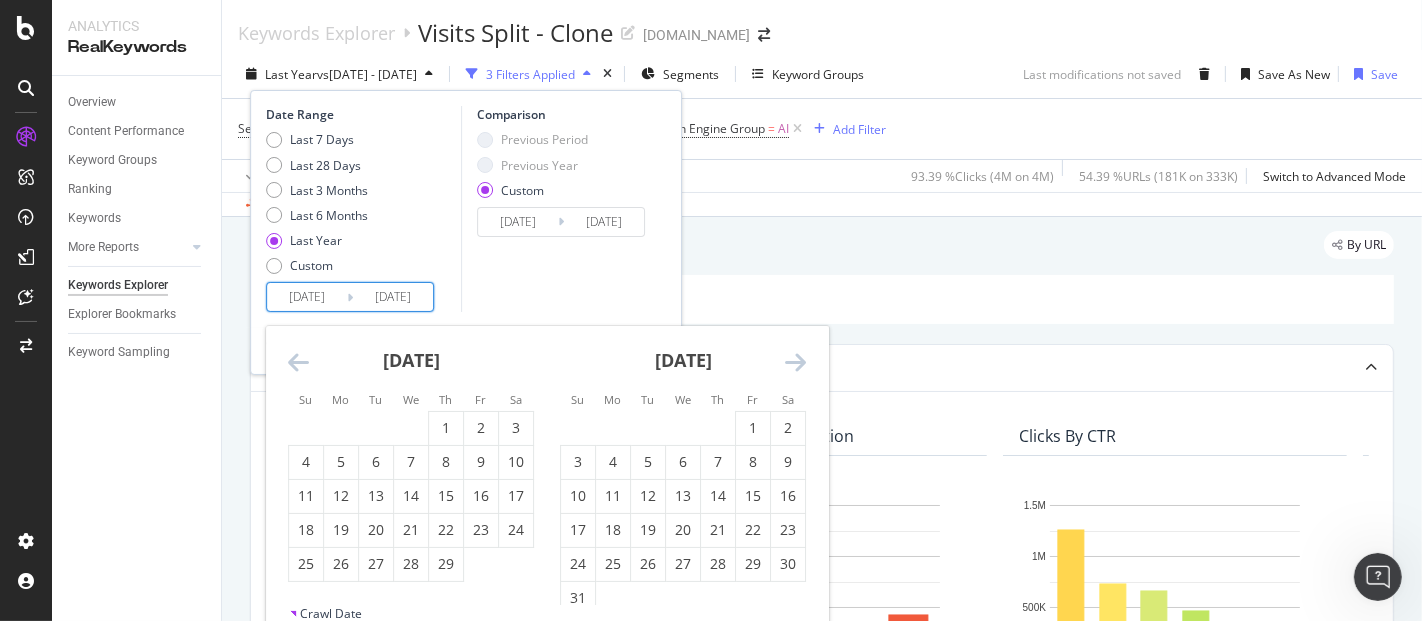 click at bounding box center (298, 362) 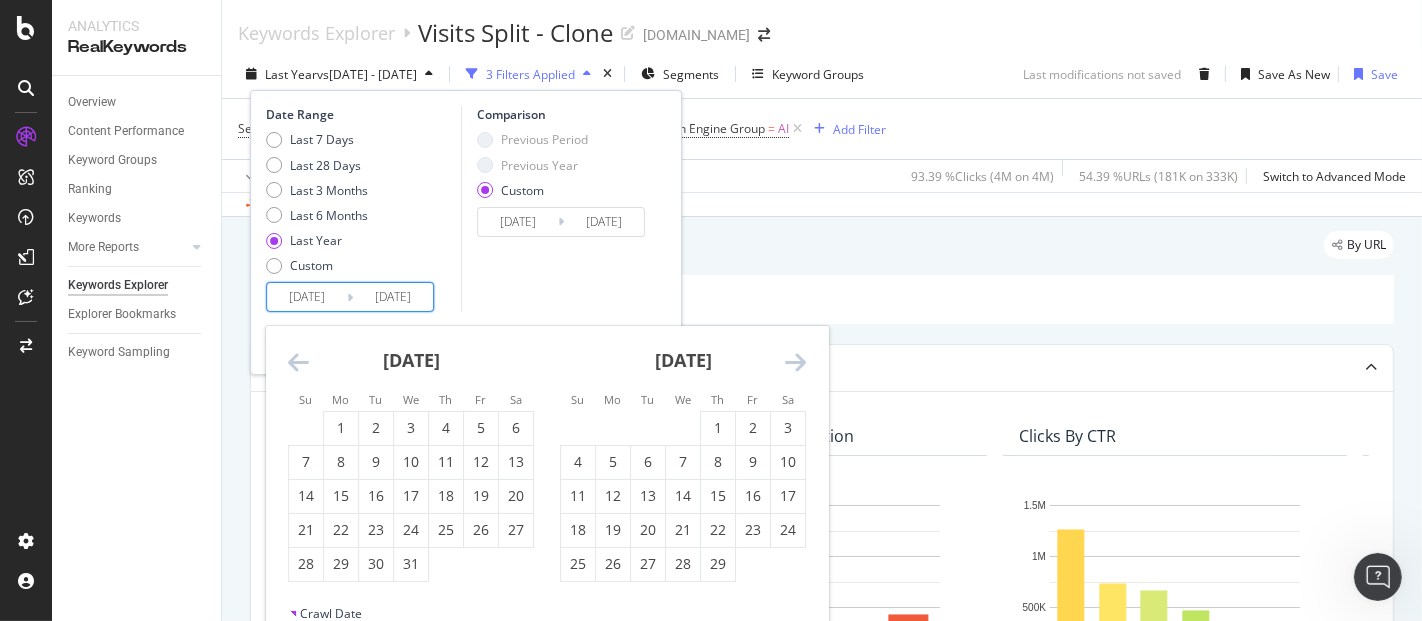 click at bounding box center [298, 362] 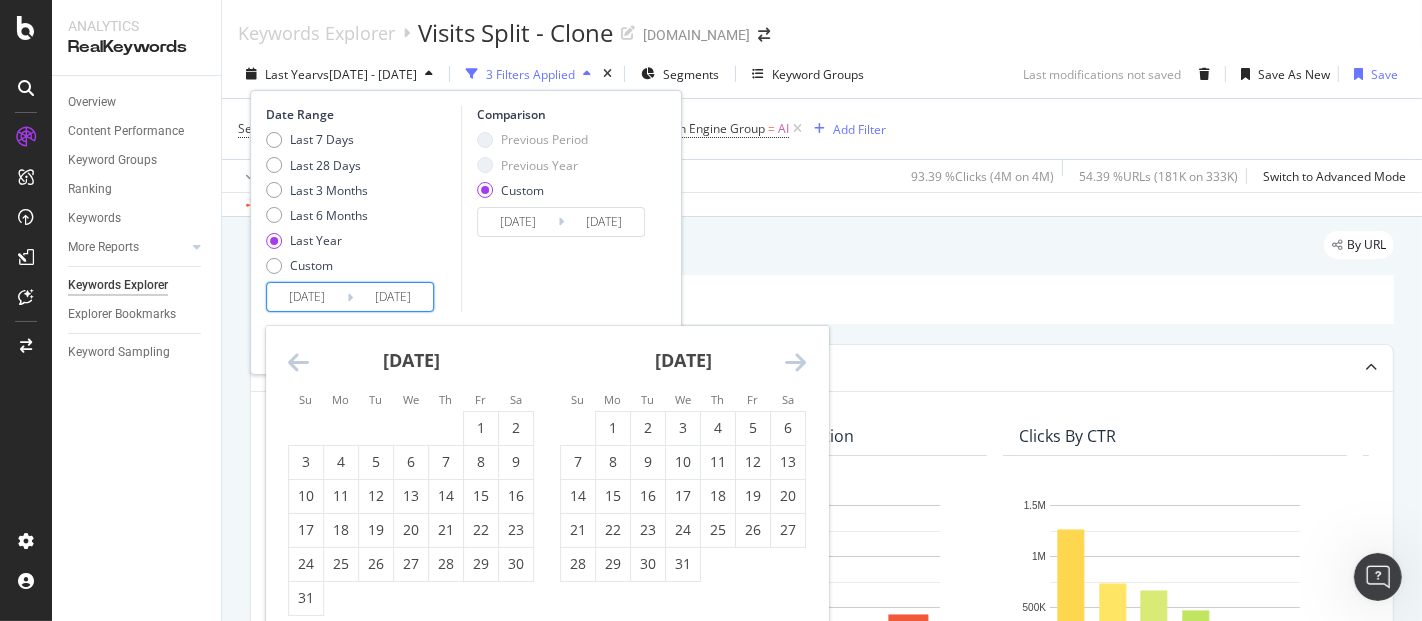 click at bounding box center [578, 428] 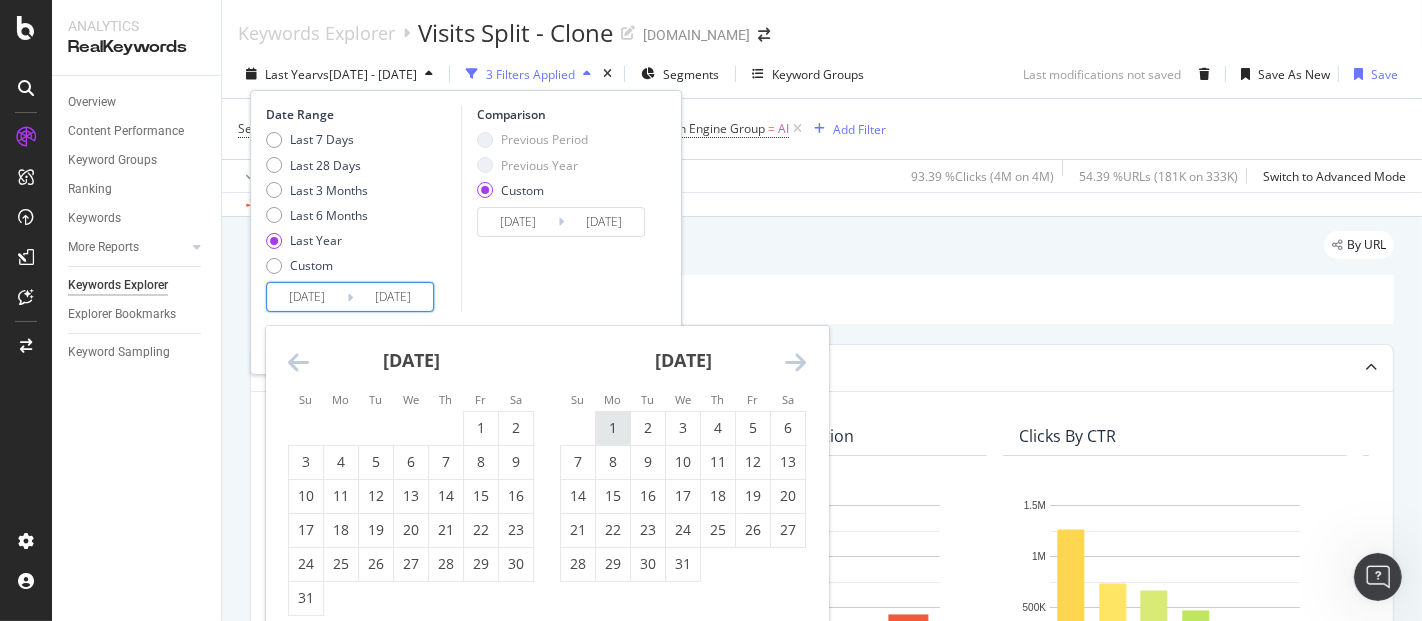 click on "1" at bounding box center [613, 428] 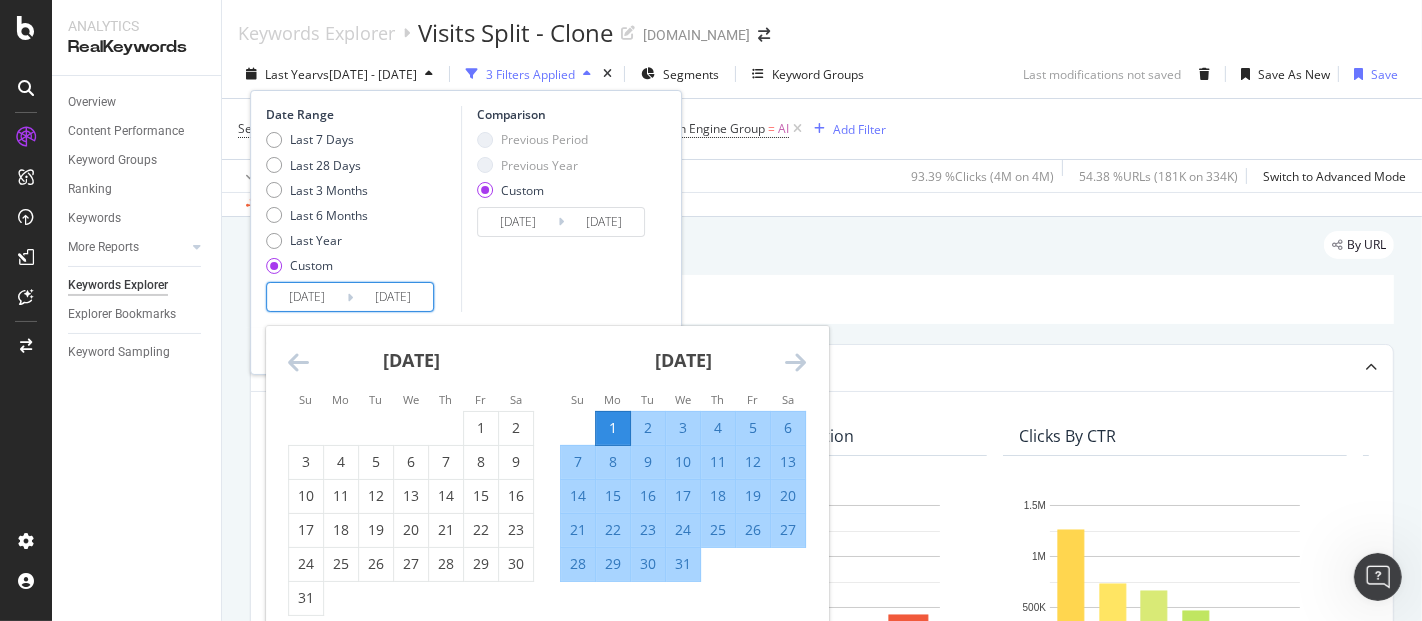 click at bounding box center [795, 362] 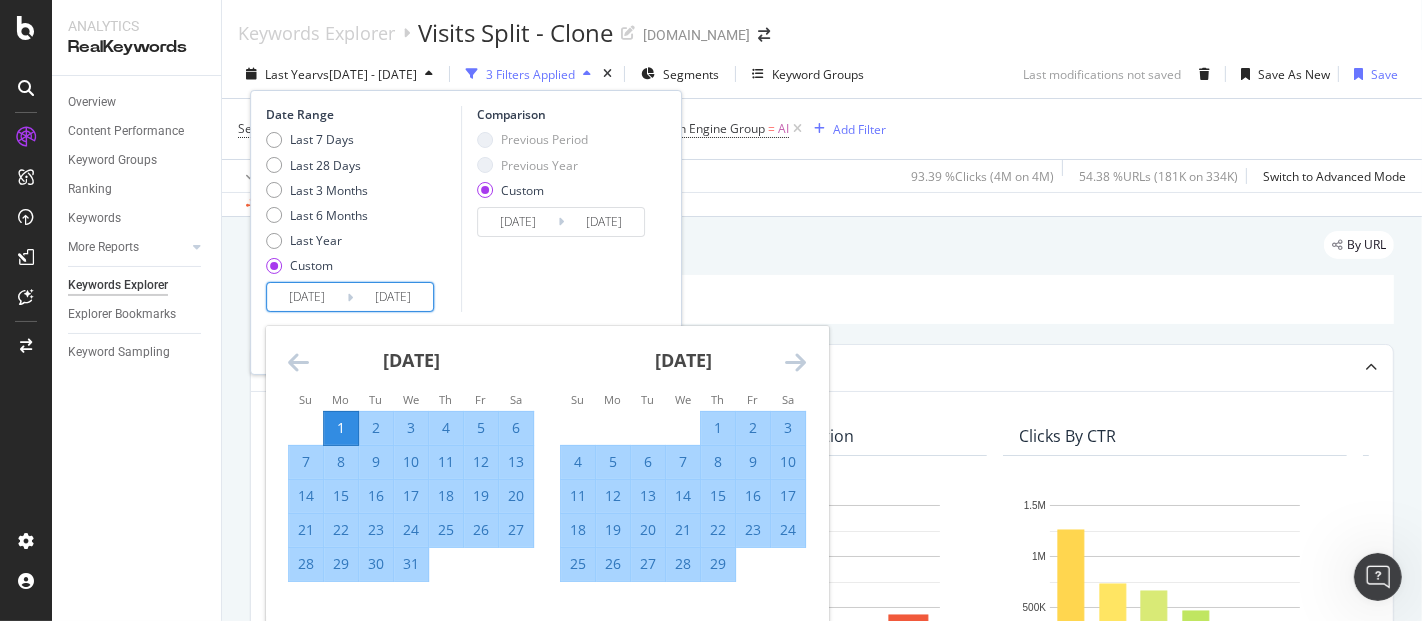 click at bounding box center (795, 362) 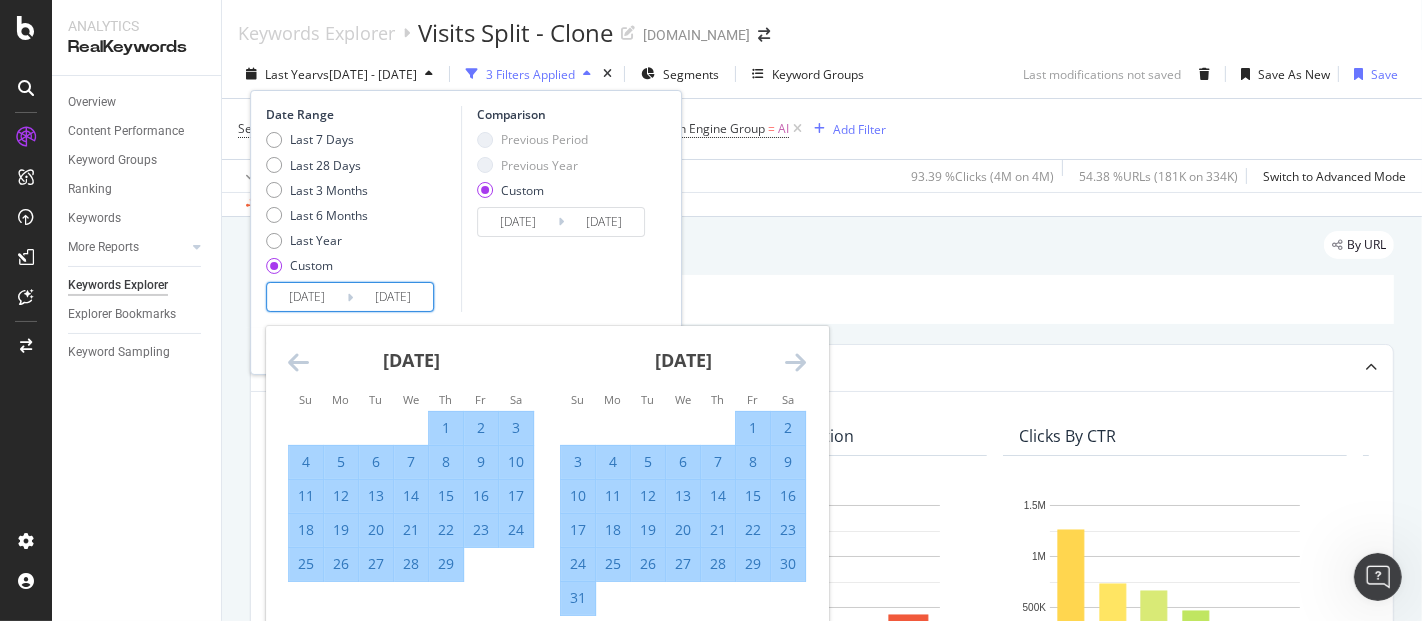 click at bounding box center (795, 362) 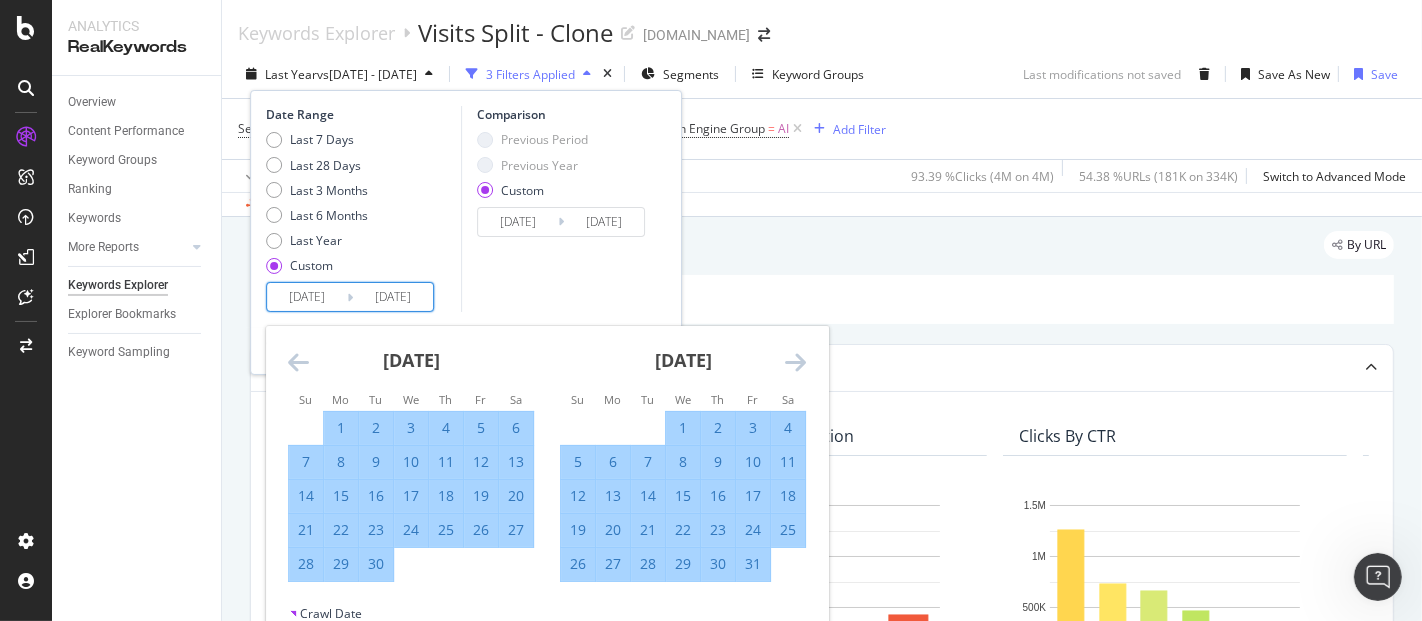 click at bounding box center [795, 362] 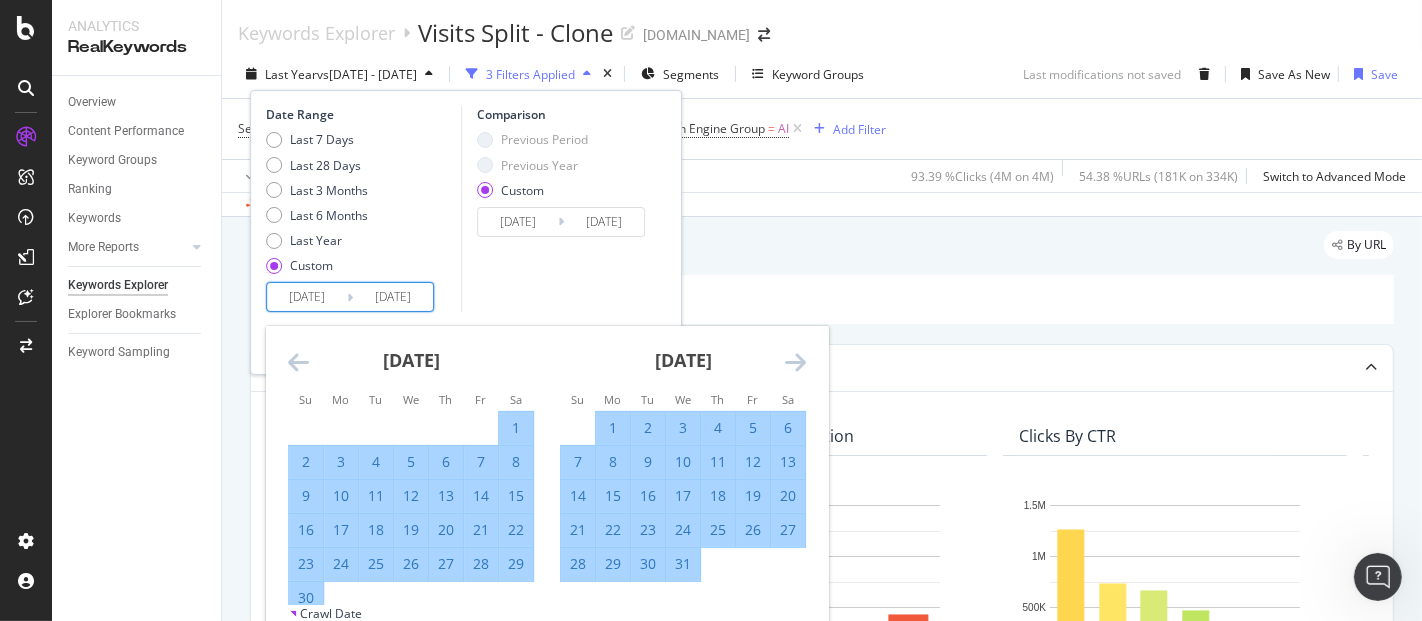 click at bounding box center (795, 362) 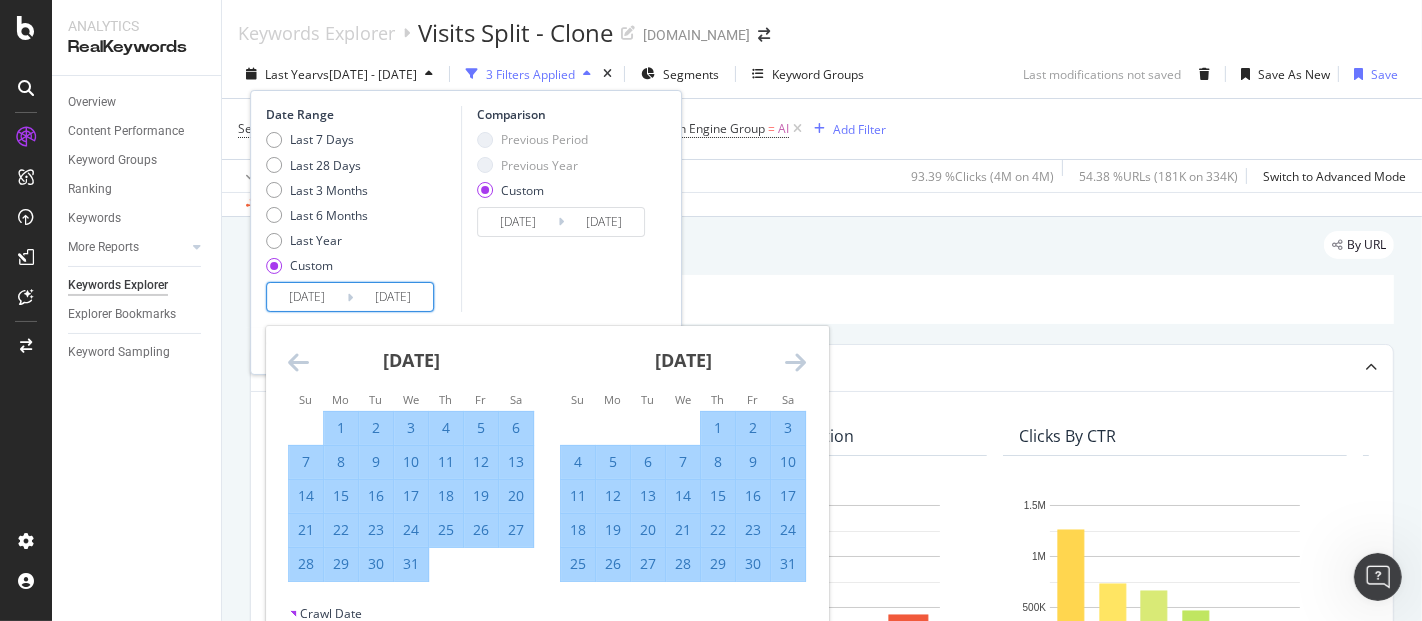 click at bounding box center (795, 362) 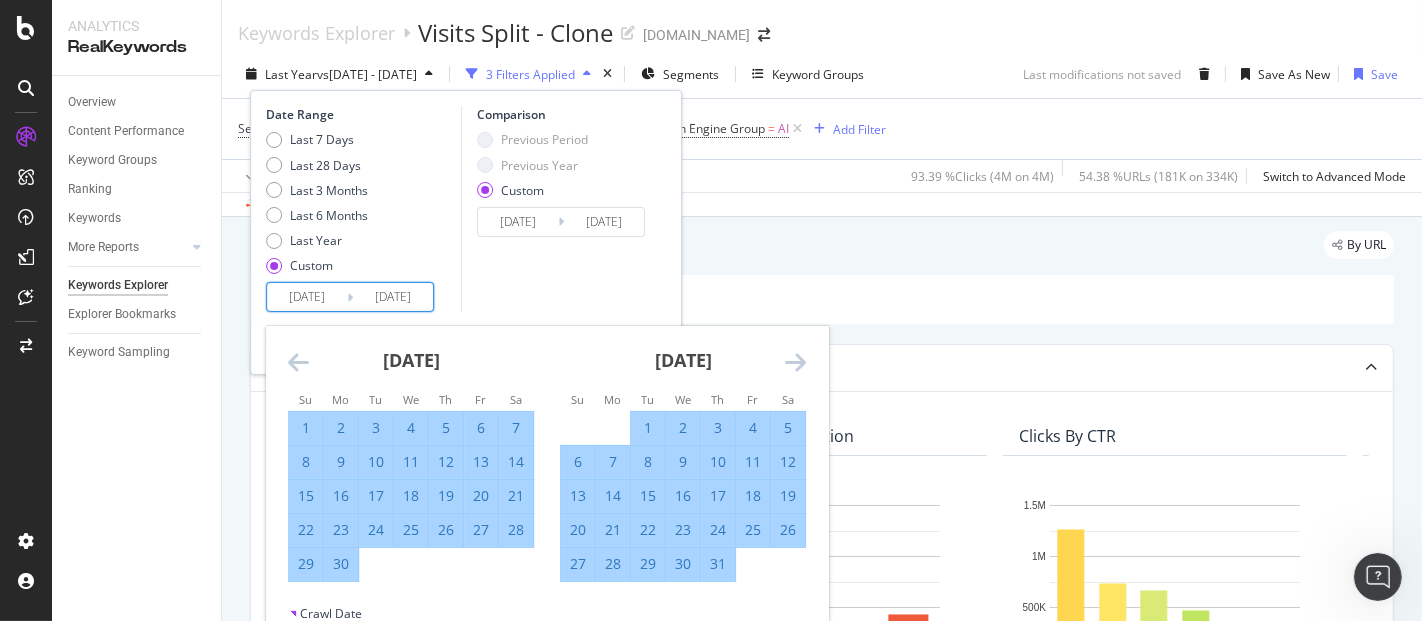 click at bounding box center (795, 362) 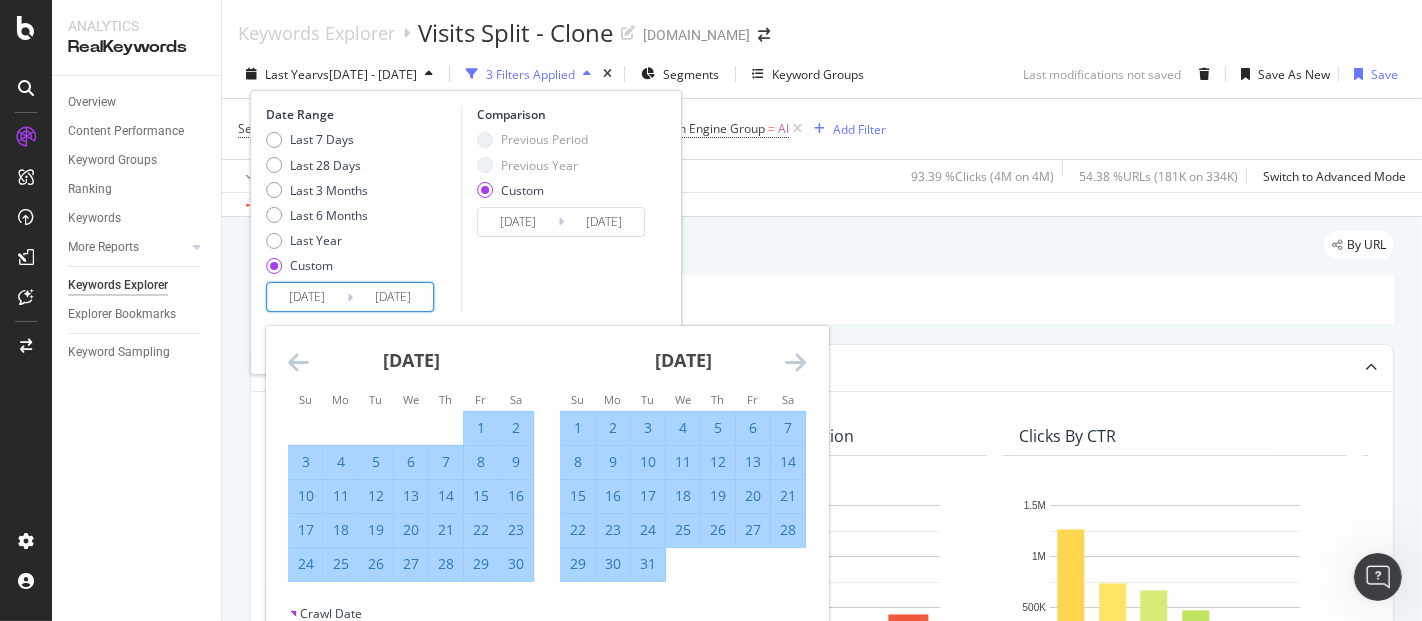 click at bounding box center (795, 362) 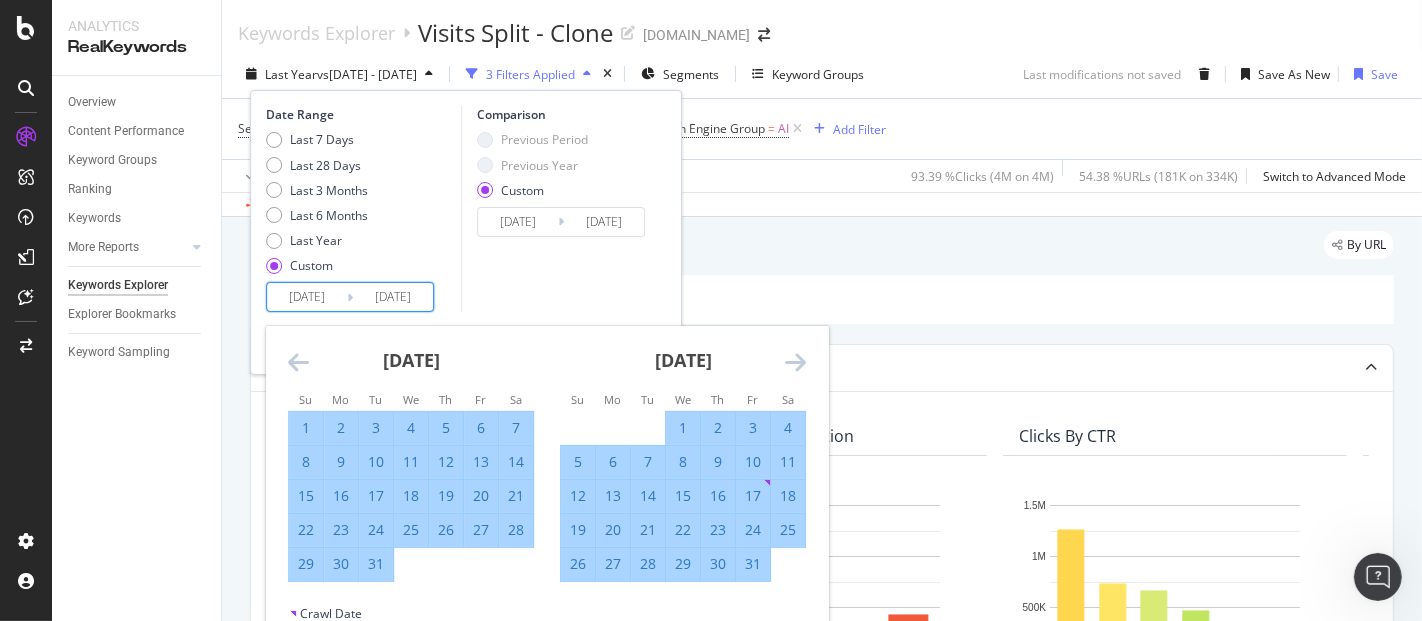 click at bounding box center (795, 362) 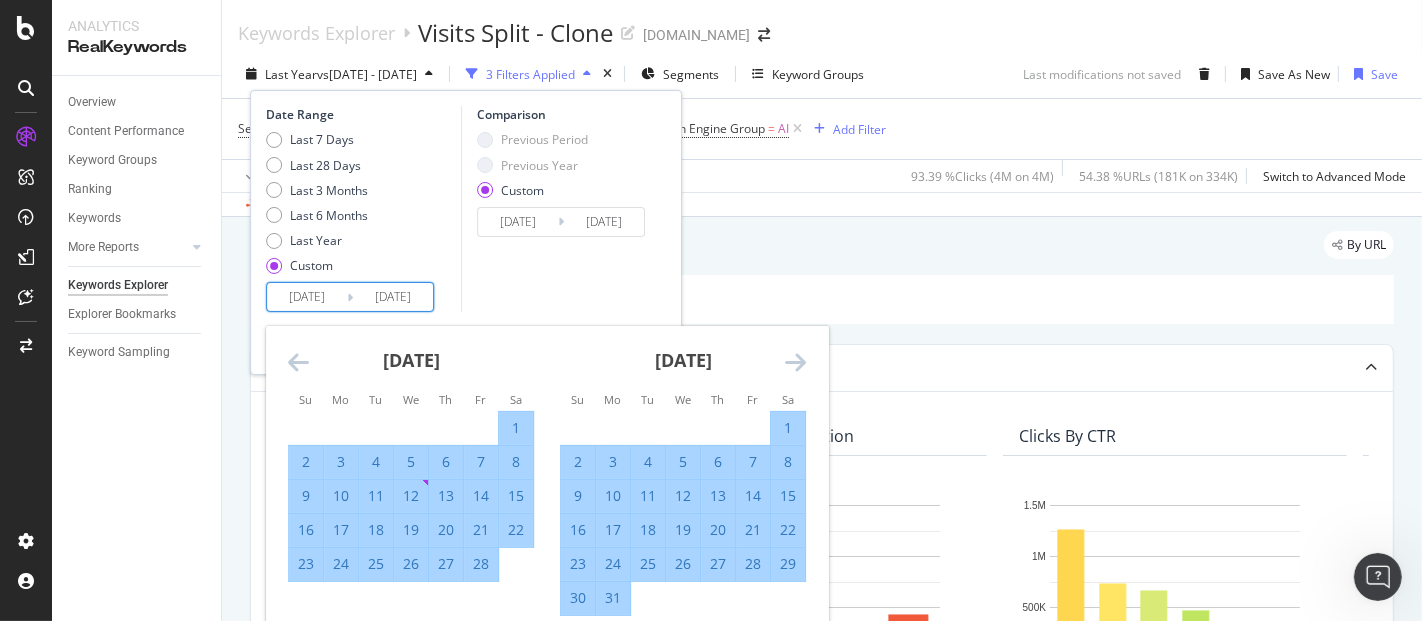 click at bounding box center [795, 362] 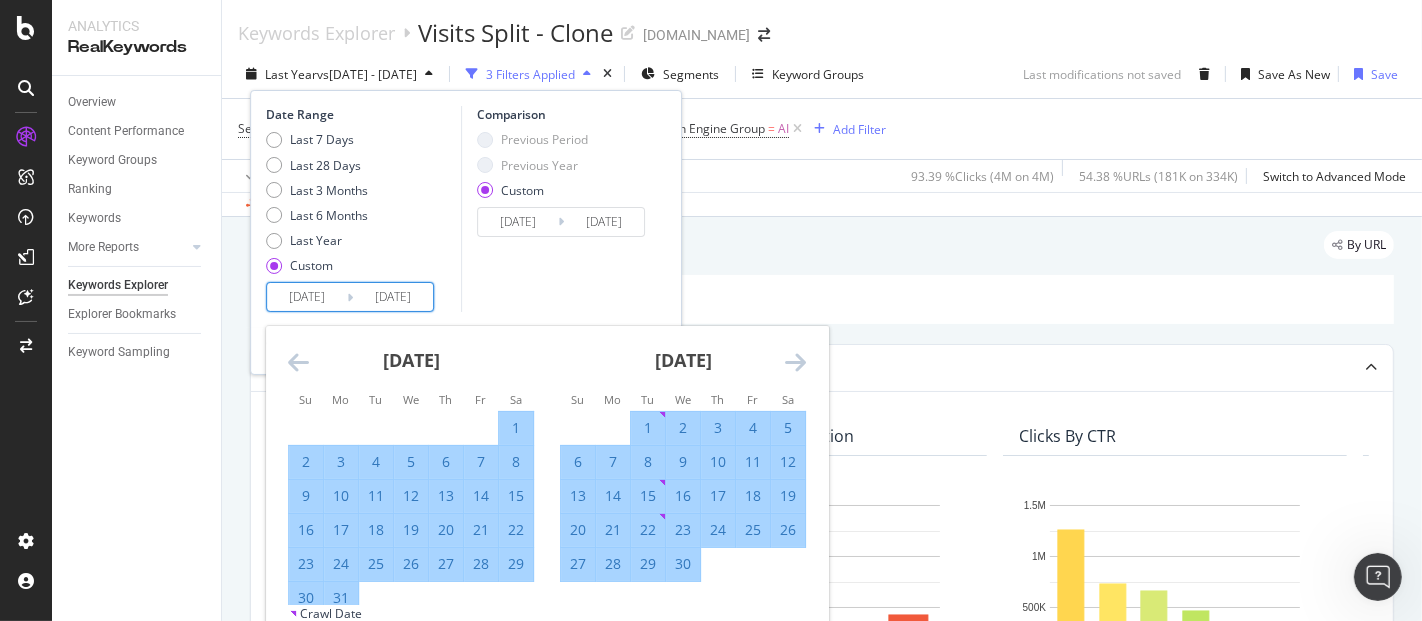 click at bounding box center [795, 362] 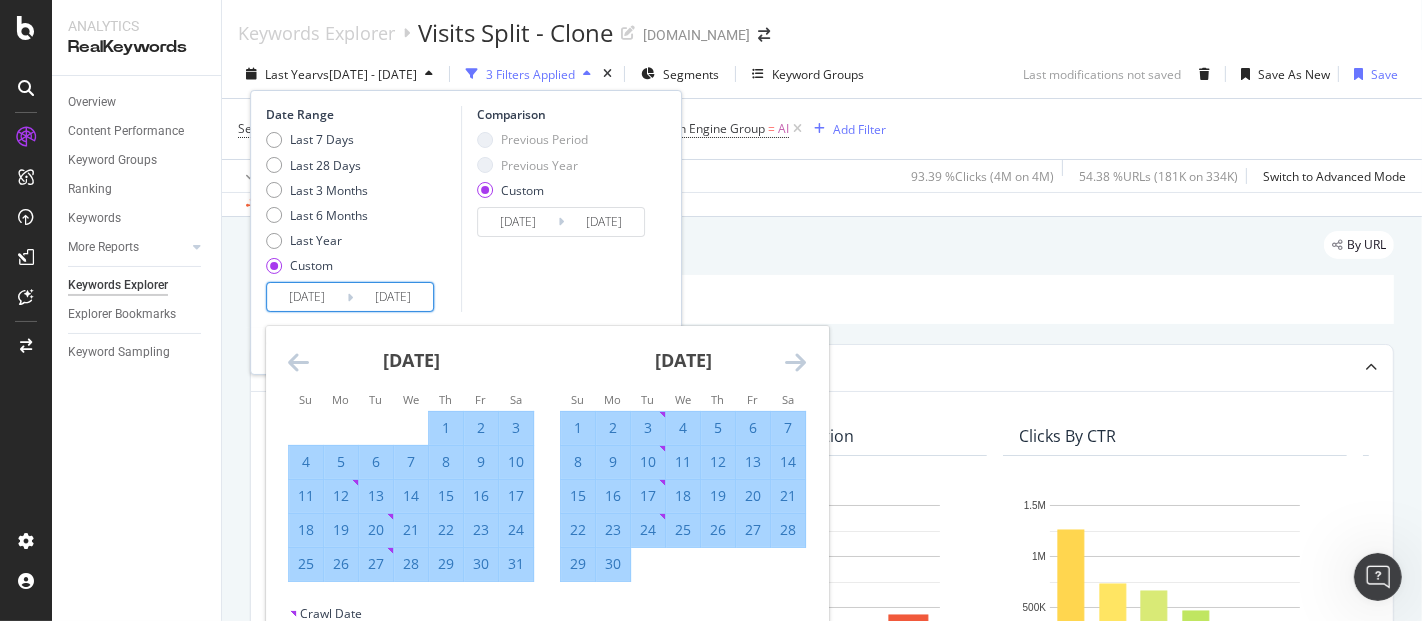 click at bounding box center (795, 362) 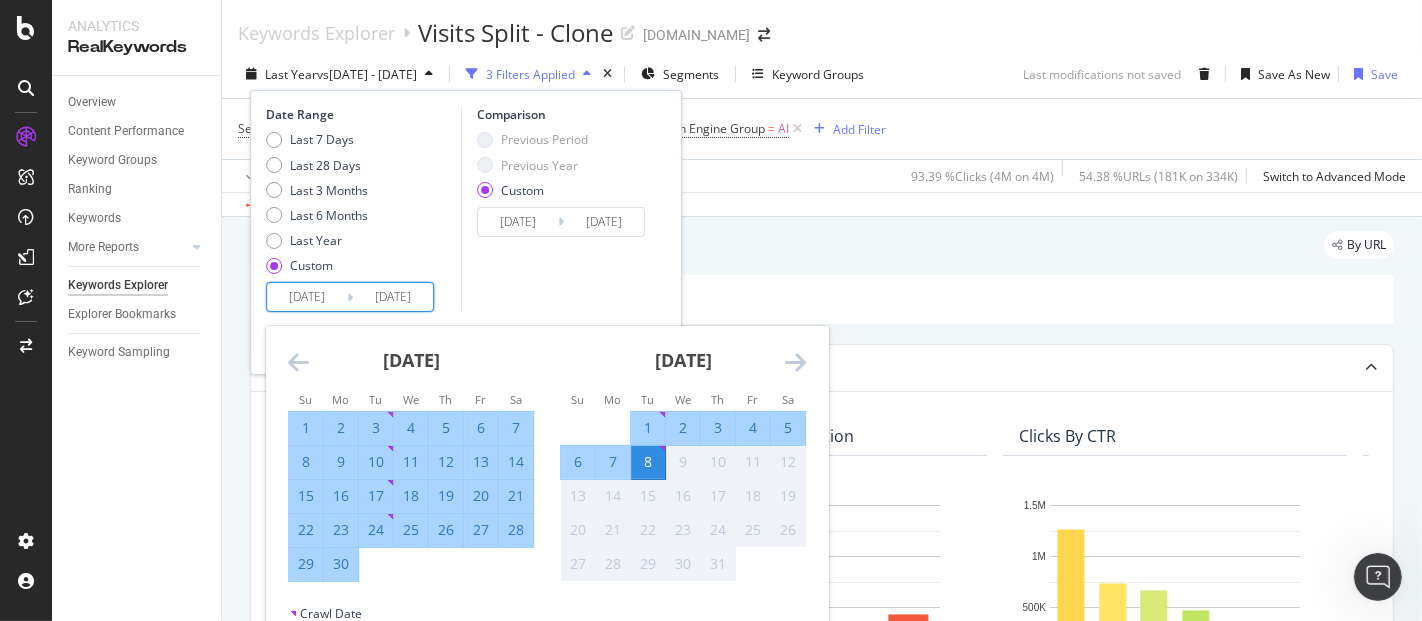 click at bounding box center [795, 362] 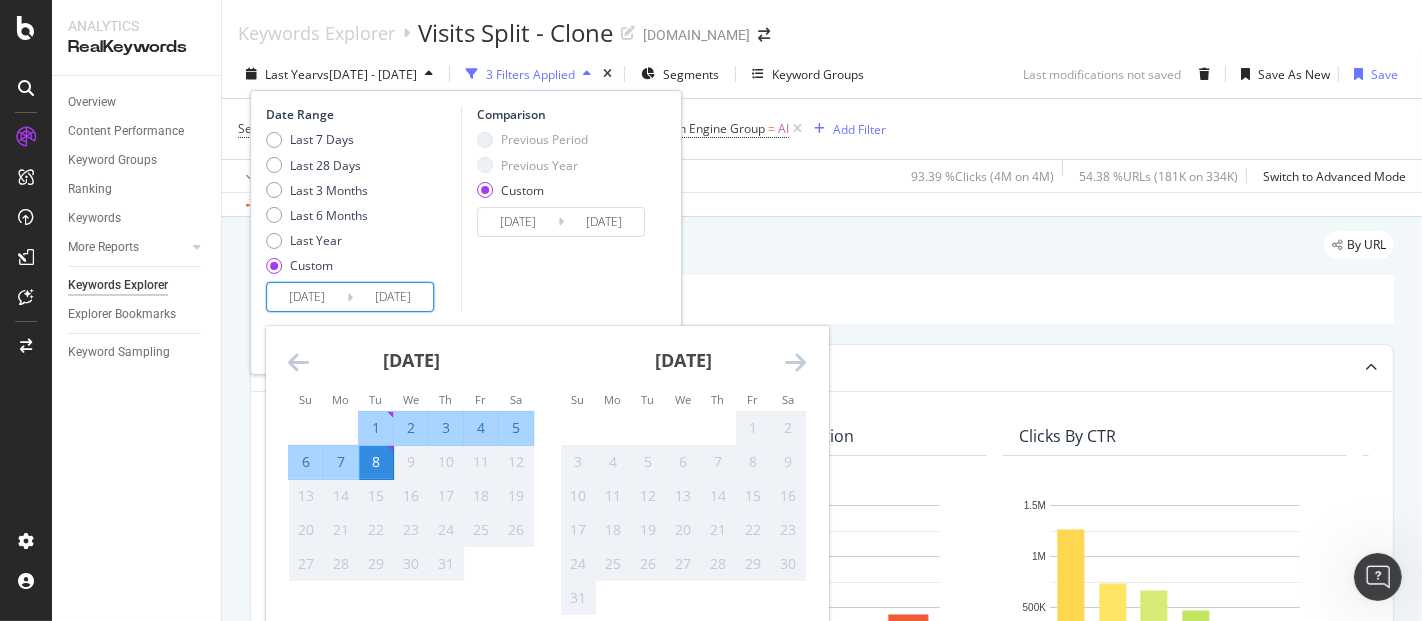 click at bounding box center (795, 362) 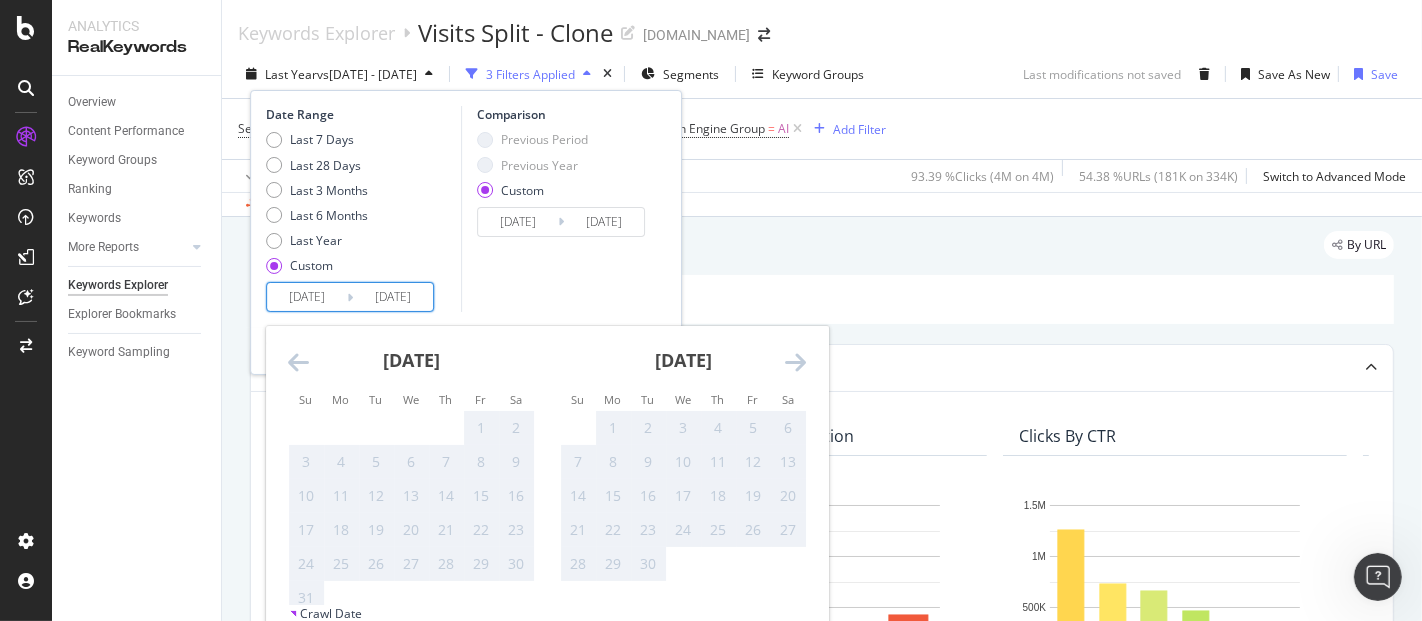 click at bounding box center [298, 362] 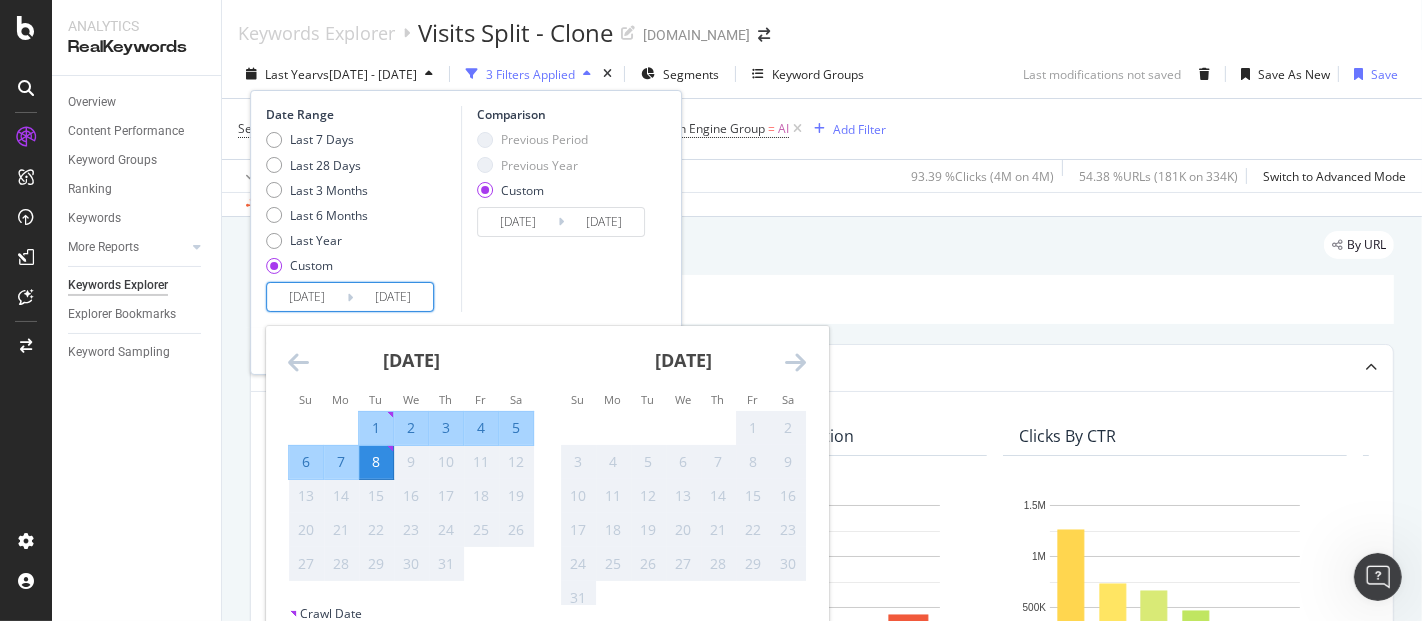 click at bounding box center (298, 362) 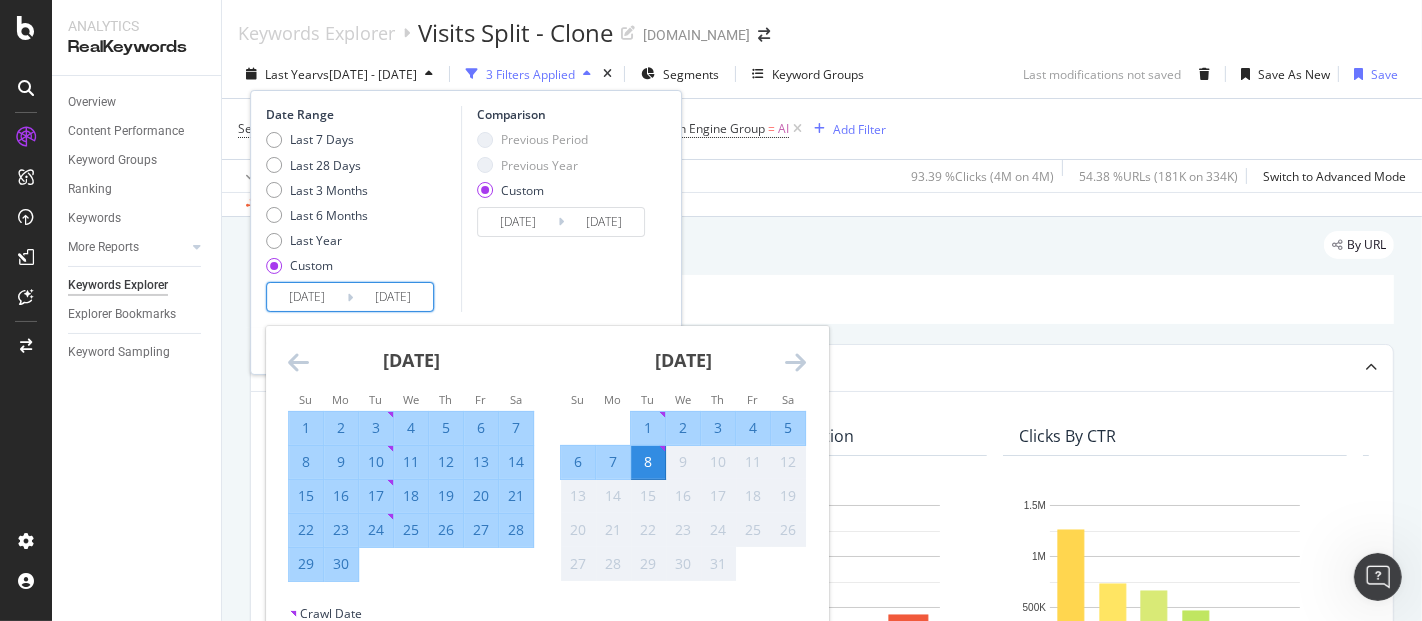 click on "30" at bounding box center (341, 564) 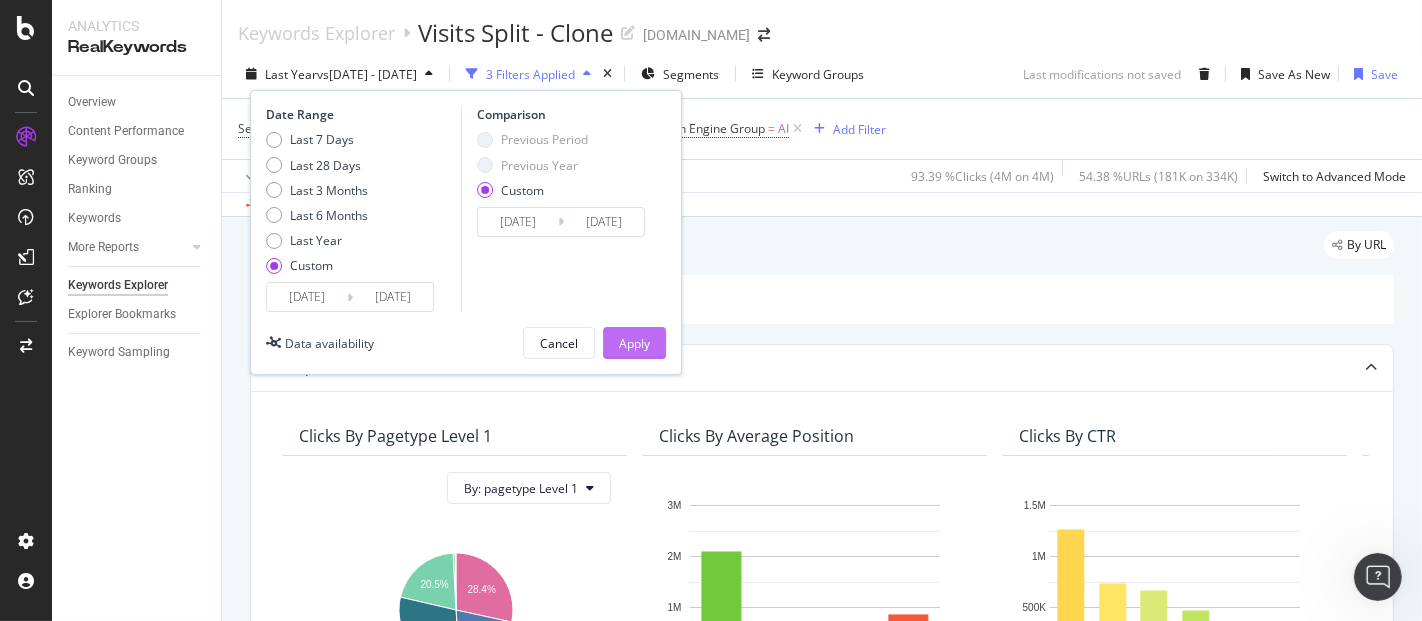 click on "Apply" at bounding box center (634, 343) 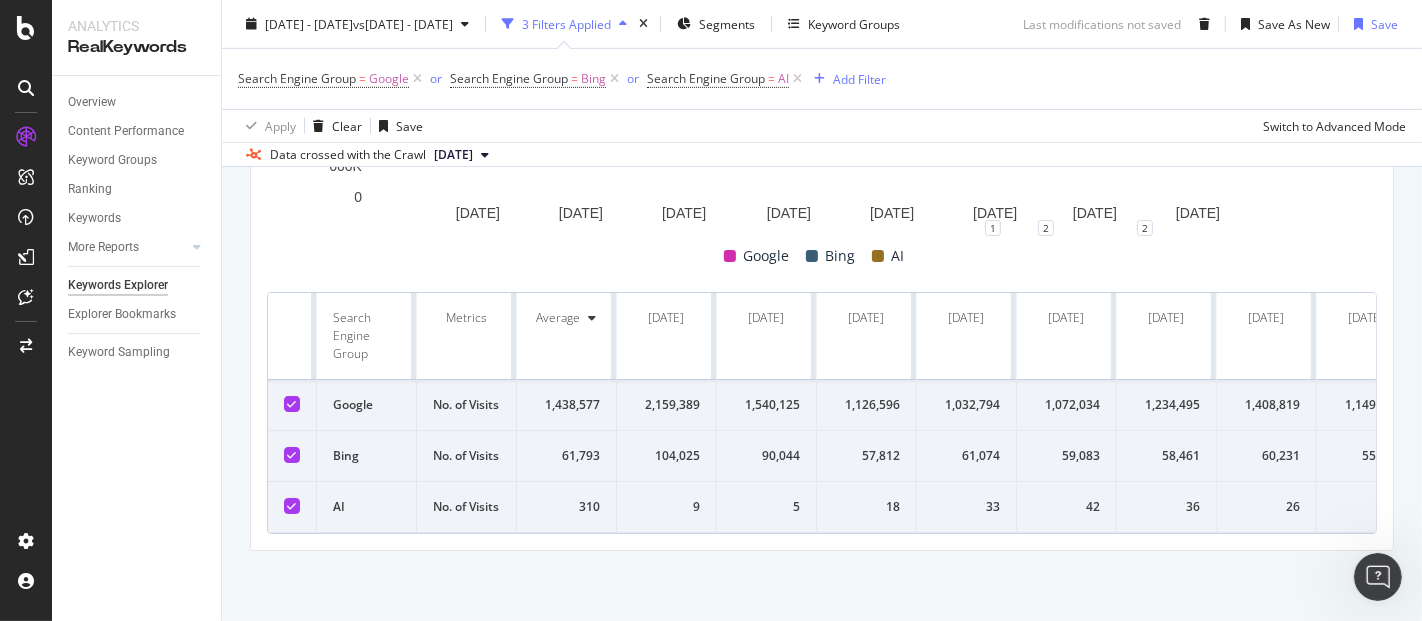 scroll, scrollTop: 954, scrollLeft: 0, axis: vertical 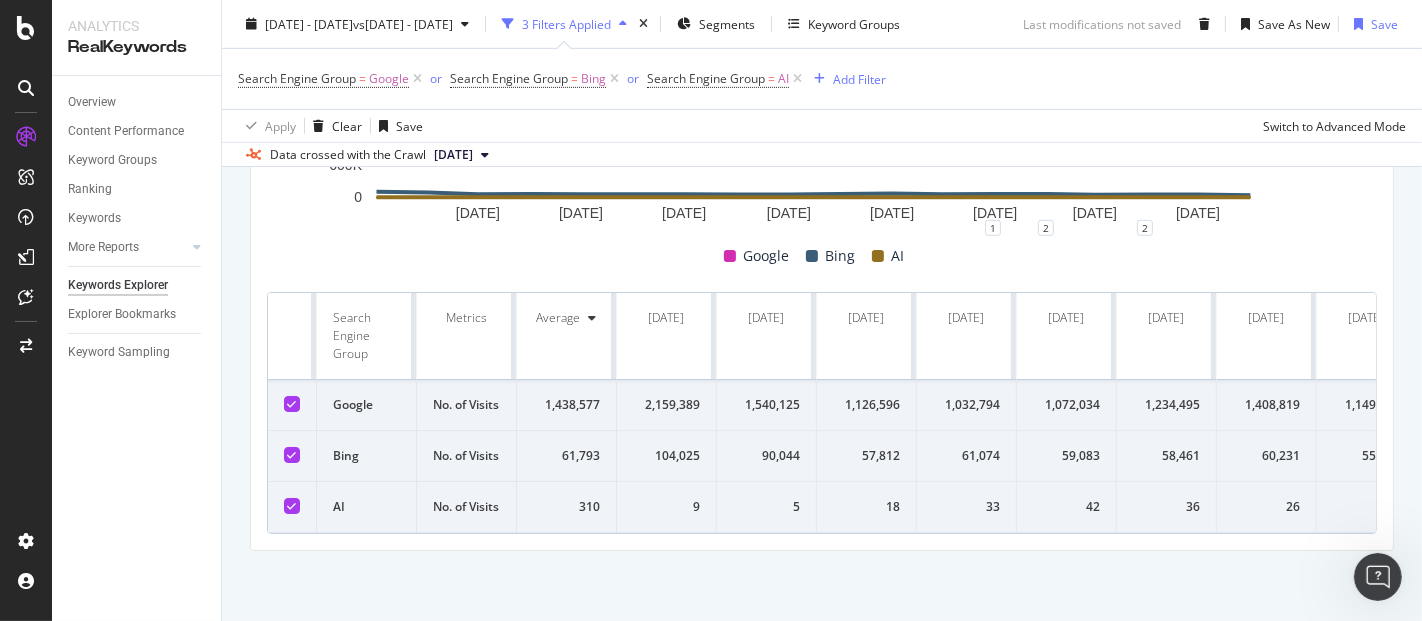 click on "104,025" at bounding box center [667, 456] 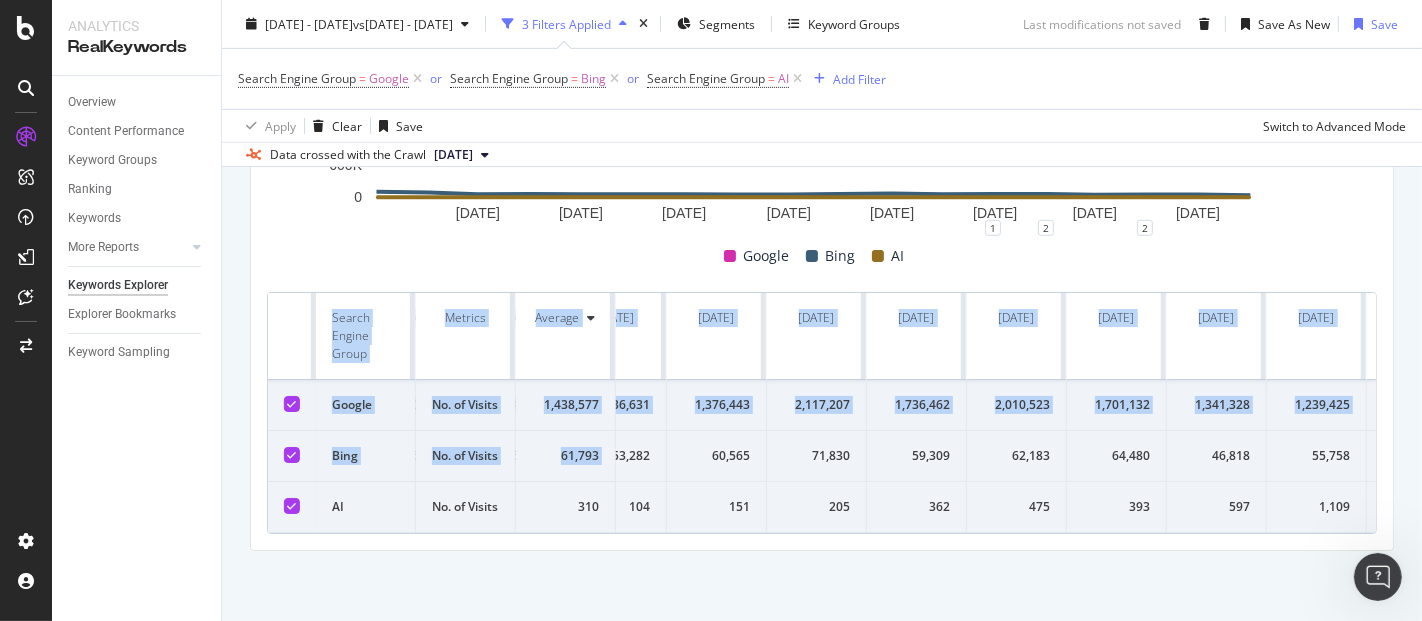 scroll, scrollTop: 0, scrollLeft: 1055, axis: horizontal 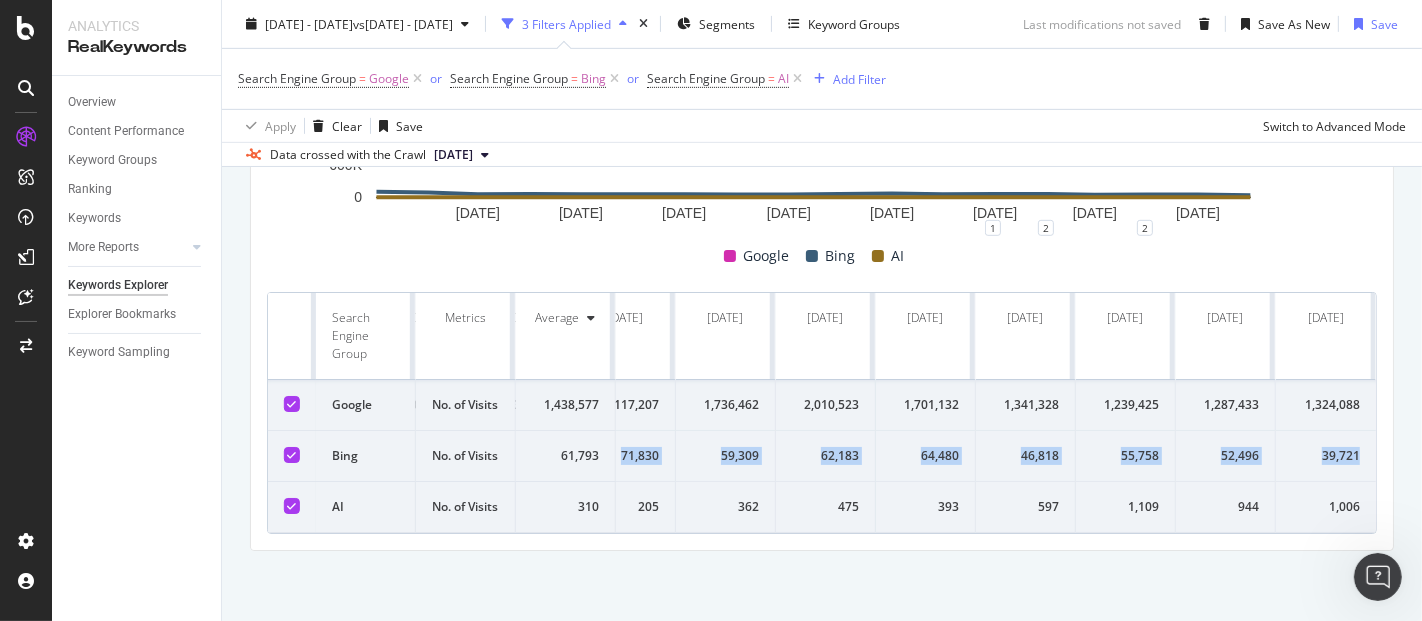 drag, startPoint x: 648, startPoint y: 387, endPoint x: 1334, endPoint y: 387, distance: 686 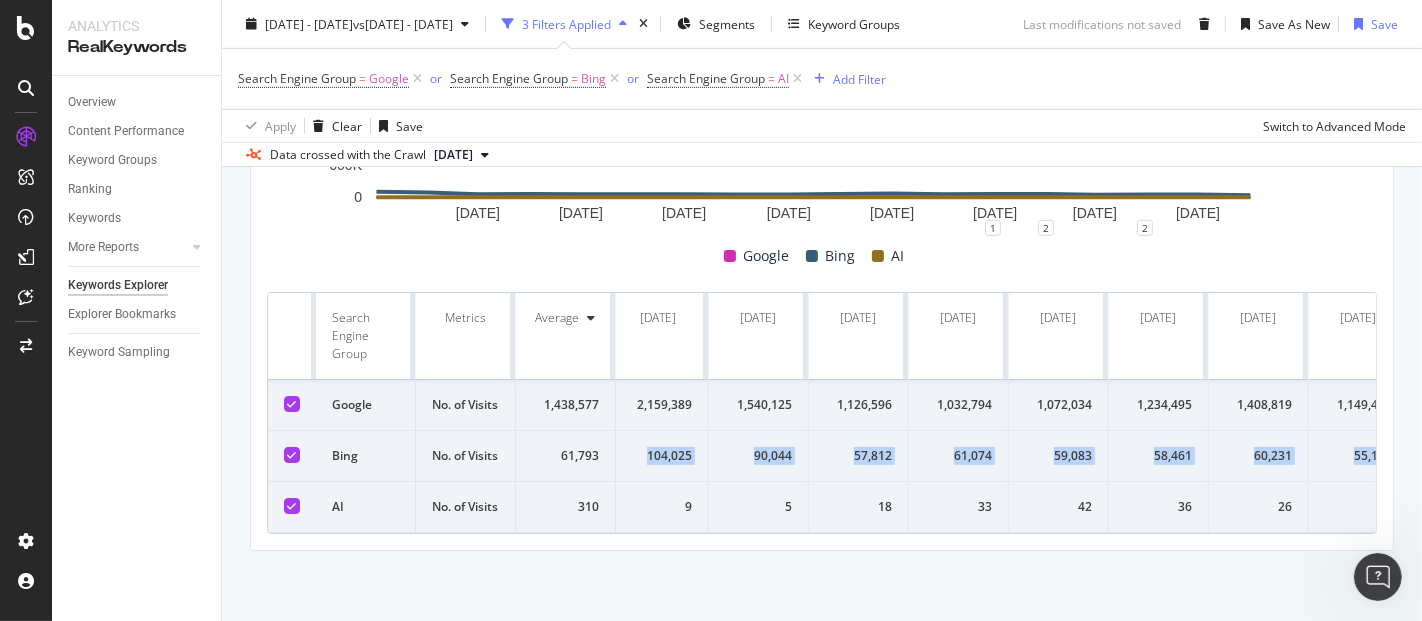 scroll, scrollTop: 0, scrollLeft: 0, axis: both 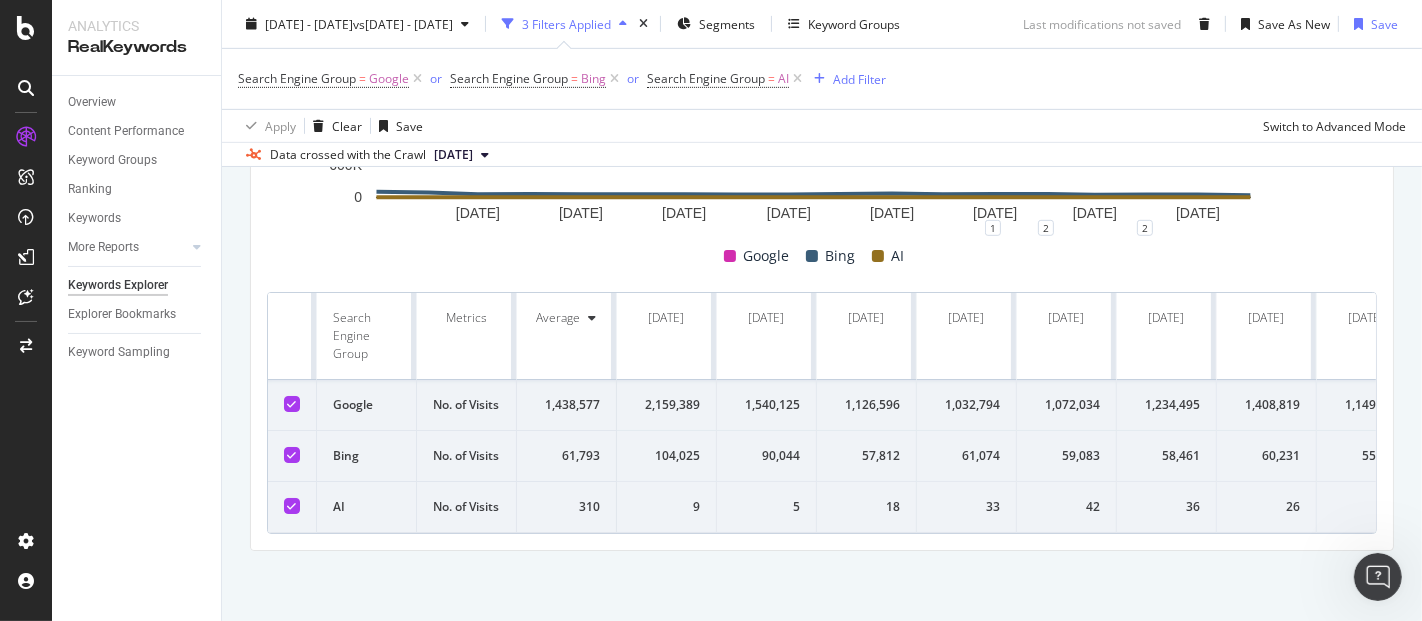 click on "33" at bounding box center [967, 507] 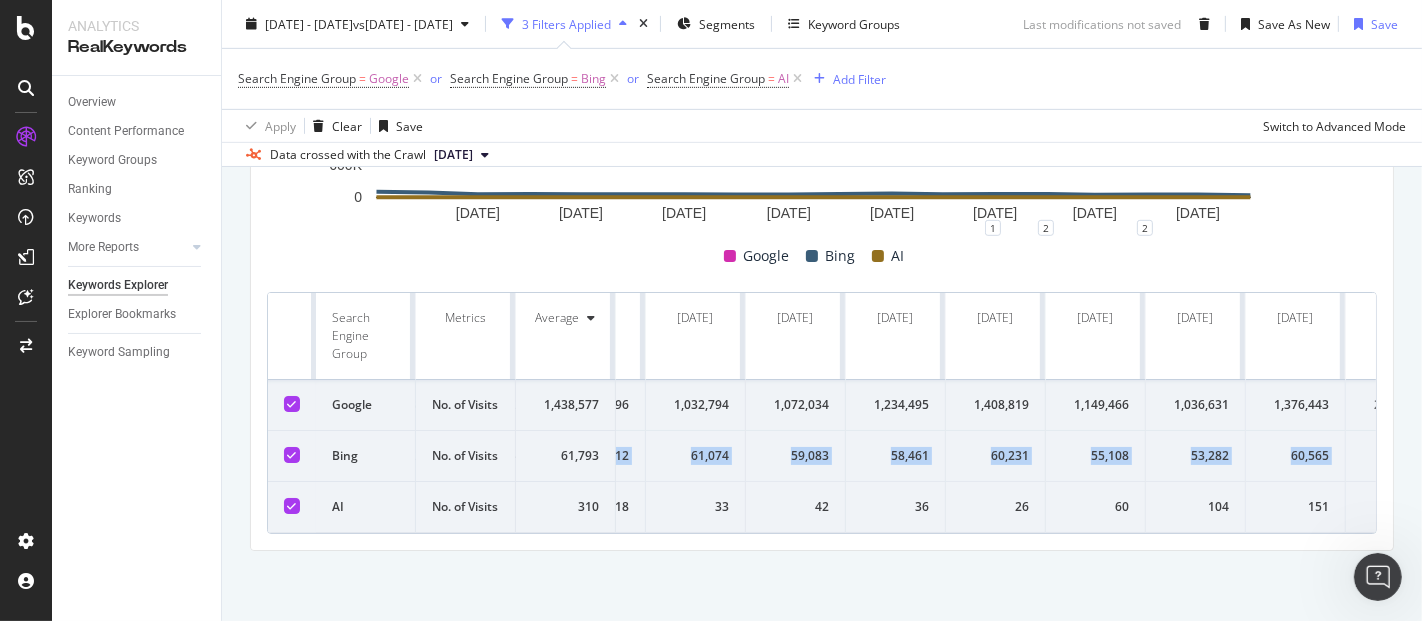 scroll, scrollTop: 0, scrollLeft: 1055, axis: horizontal 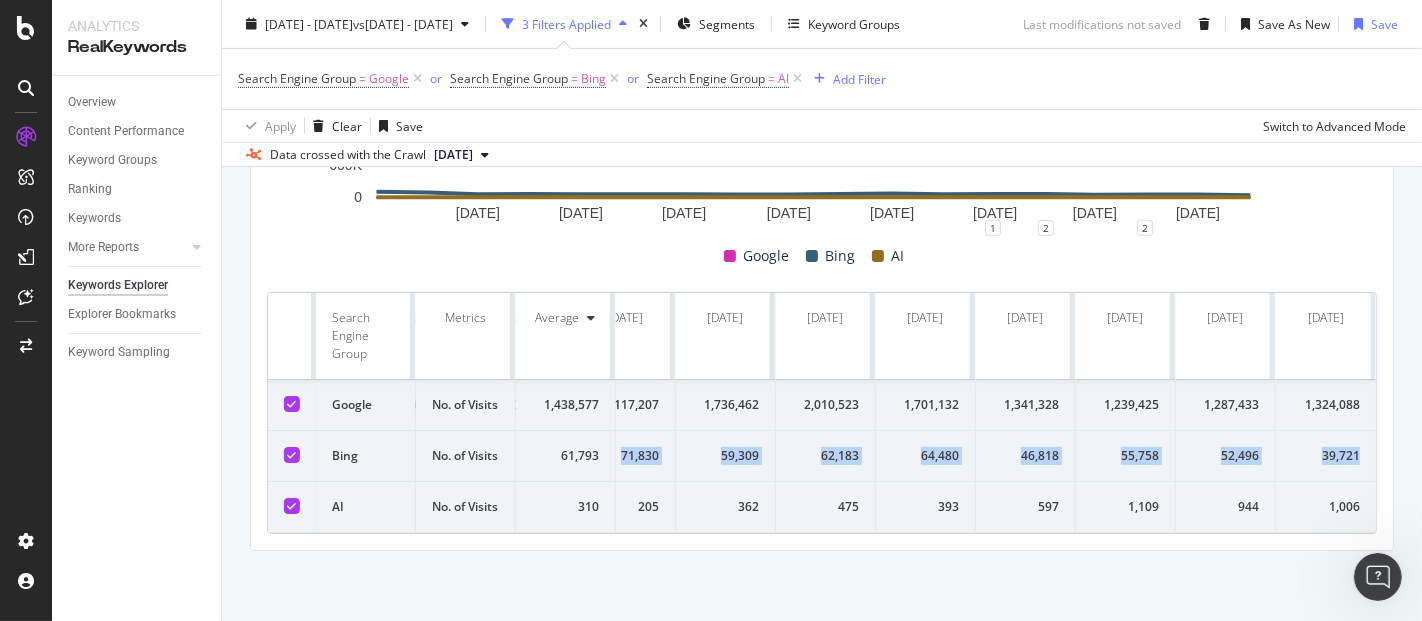 drag, startPoint x: 848, startPoint y: 387, endPoint x: 1340, endPoint y: 380, distance: 492.0498 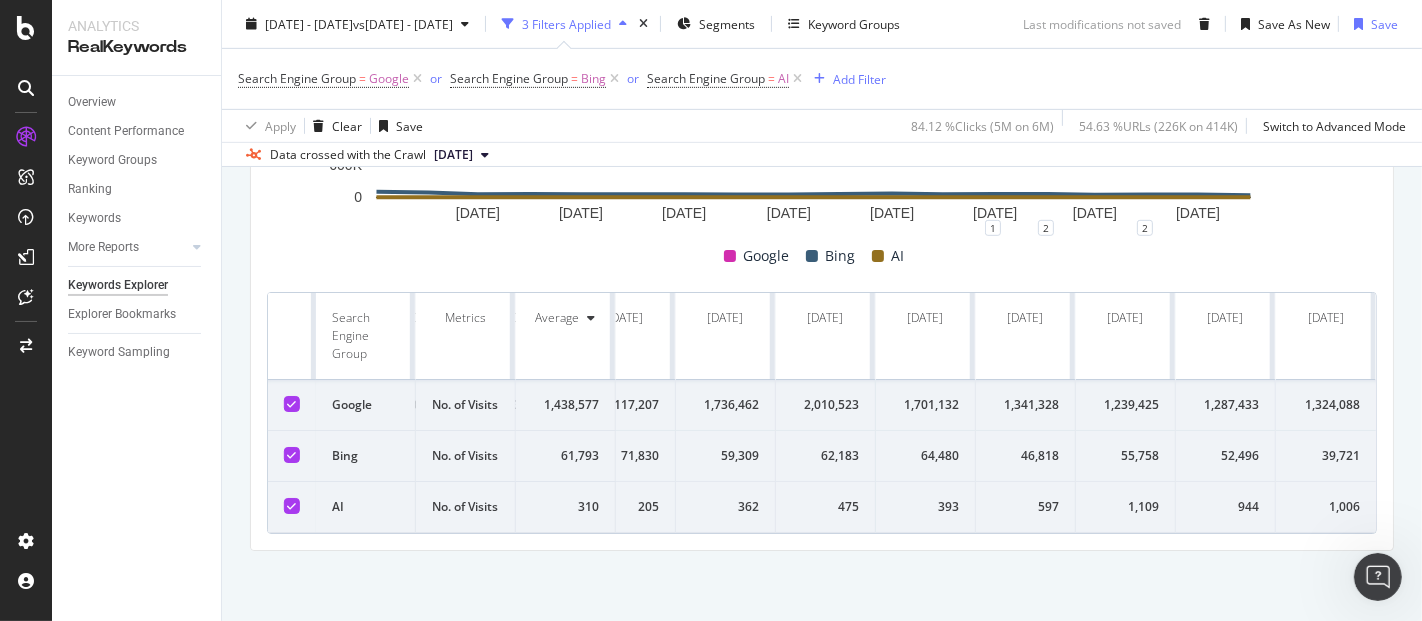 click on "By URL Description: Top Charts Clicks By pagetype Level 1 By: pagetype Level 1 Hold CTRL while clicking to filter the report. 32.5% 22.3% 20.8% 23.4% pagetype Level 1 Clicks PLP-P1 1,539,810 PDP 1,108,248 #nomatch 0 other 986,395 Homepage 1,053,549 raw-responsibility-sustainability 7,833 Pagination 7,783 lookbook 1,002 stories 29,371 exact-colour-param 6 0% PLP-P1 PDP Others... Clicks By Average Position Hold CTRL while clicking to filter the report. 1-3 4-6 7-10 11+ 0 1M 2M 3M Avg. Position Clicks 1-3 2,588,186 4-6 509,940 7-10 420,390 11+ 1,215,481 3M Clicks By CTR Hold CTRL while clicking to filter the report. 0 - 5 % 5 - 10 % 10 - 20 % 20 - 40 % 40 - 70 % 70 - 100 % 0 1M 2M CTR Clicks 0 - 5 % 1,861,547 5 - 10 % 974,121 10 - 20 % 749,128 20 - 40 % 561,223 40 - 70 % 342,184 70 - 100 % 245,794 2M Clicks By Content Size Hold CTRL while clicking to filter the report. 5000 + 1000 - 5000 500 - 1000 250 - 500 100 - 250 0 - 100 0 1M 2M No. of Words (Content) Clicks 5000 + 1000 - 5000 107,332 500 - 1000 860,470 2M" at bounding box center [822, -16] 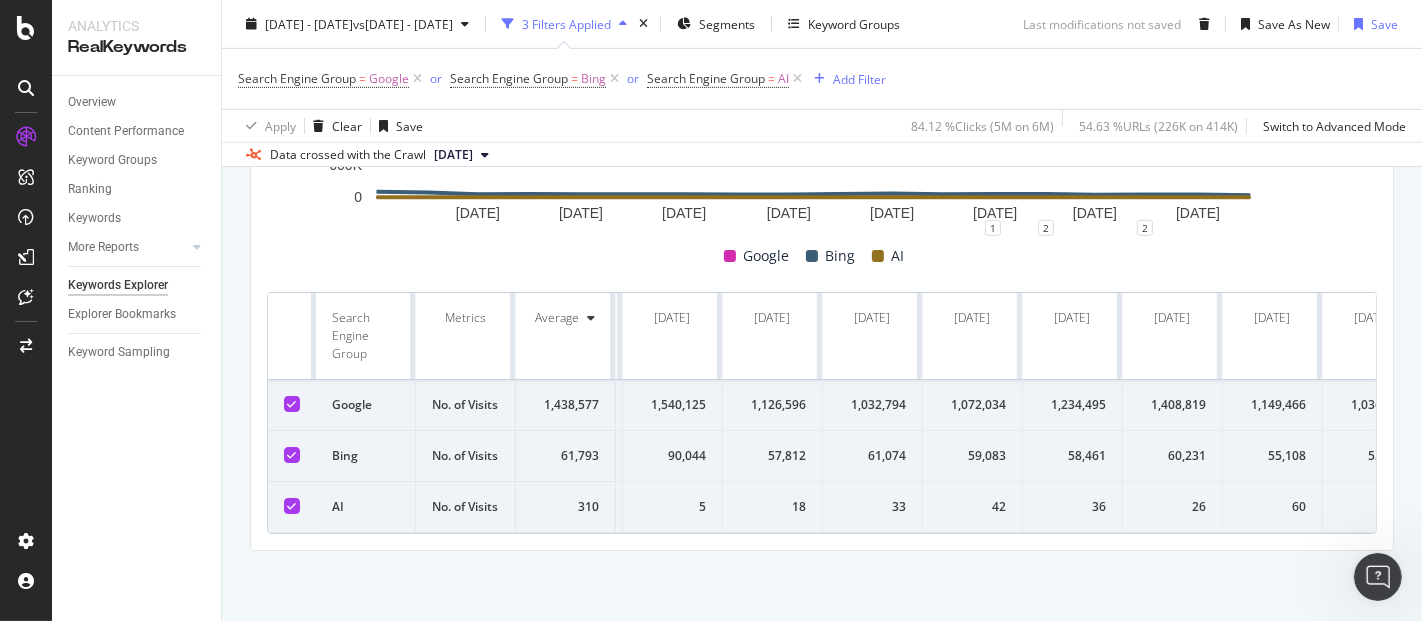 scroll, scrollTop: 0, scrollLeft: 92, axis: horizontal 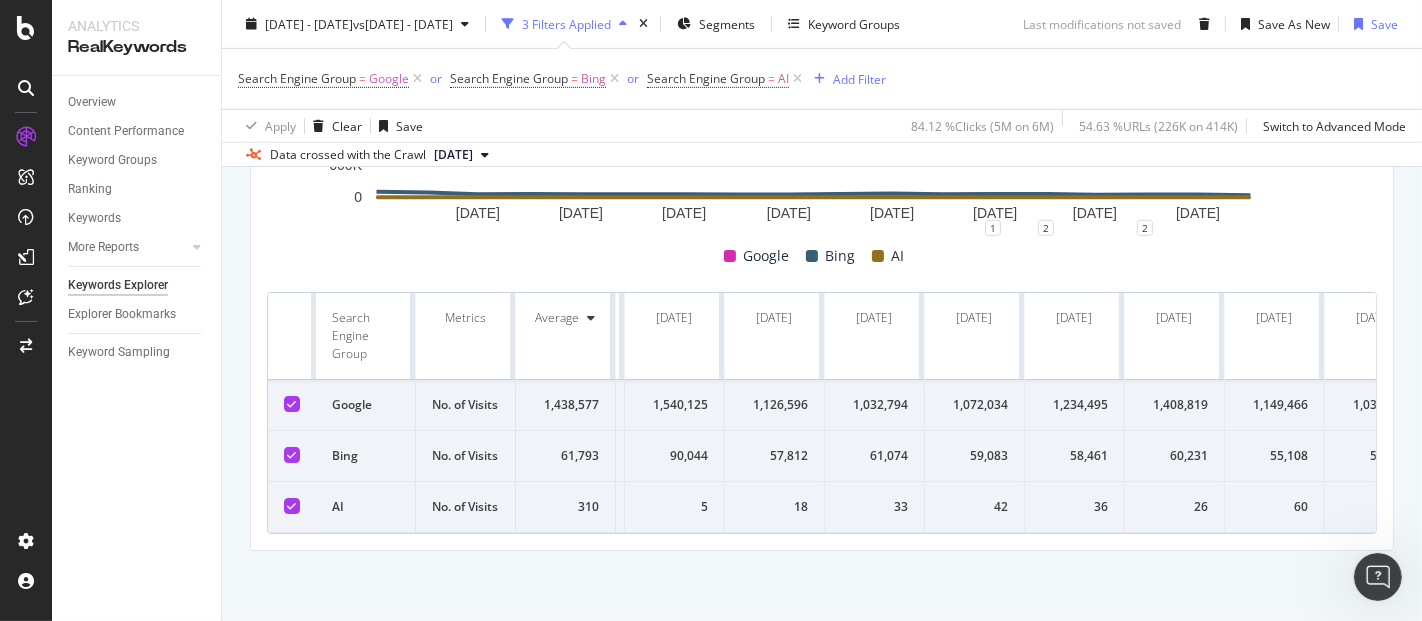 click on "18" at bounding box center [775, 507] 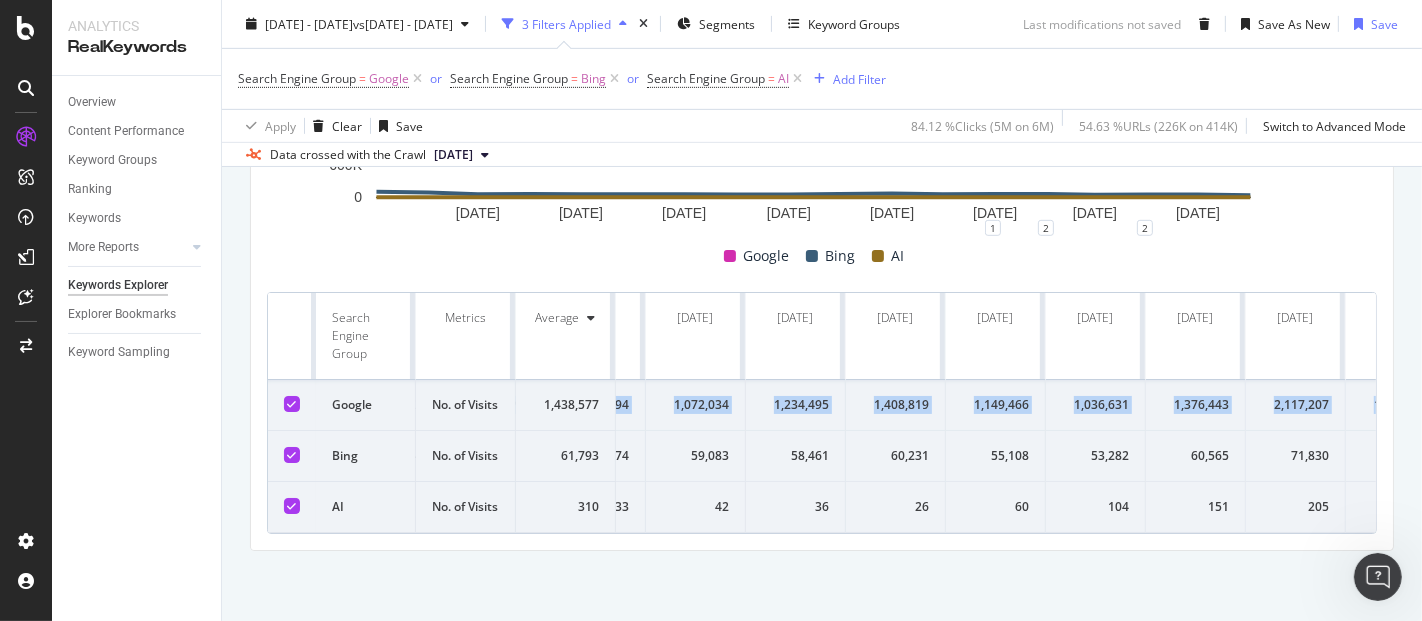 scroll, scrollTop: 0, scrollLeft: 1055, axis: horizontal 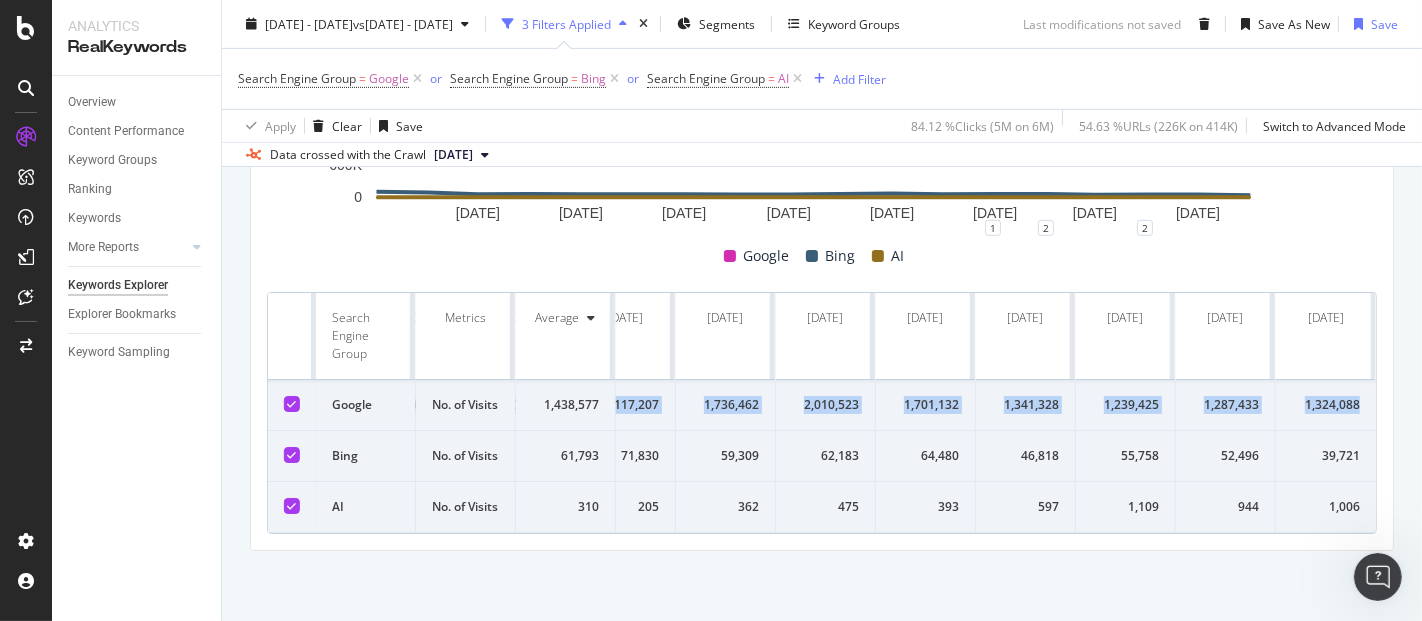 drag, startPoint x: 731, startPoint y: 315, endPoint x: 1344, endPoint y: 319, distance: 613.01306 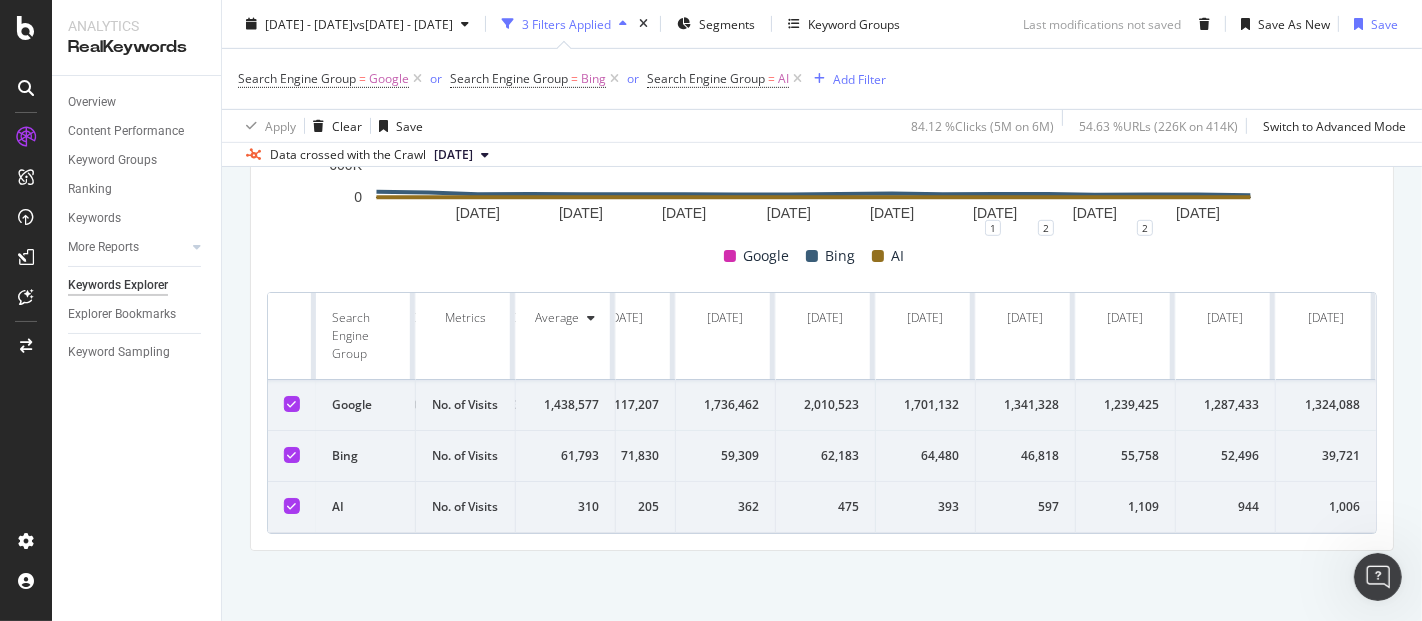 click on "AI No. of Visits 310 9 5 18 33 42 36 26 60 104 151 205 362 475 393 597 1,109 944 1,006" at bounding box center (301, 507) 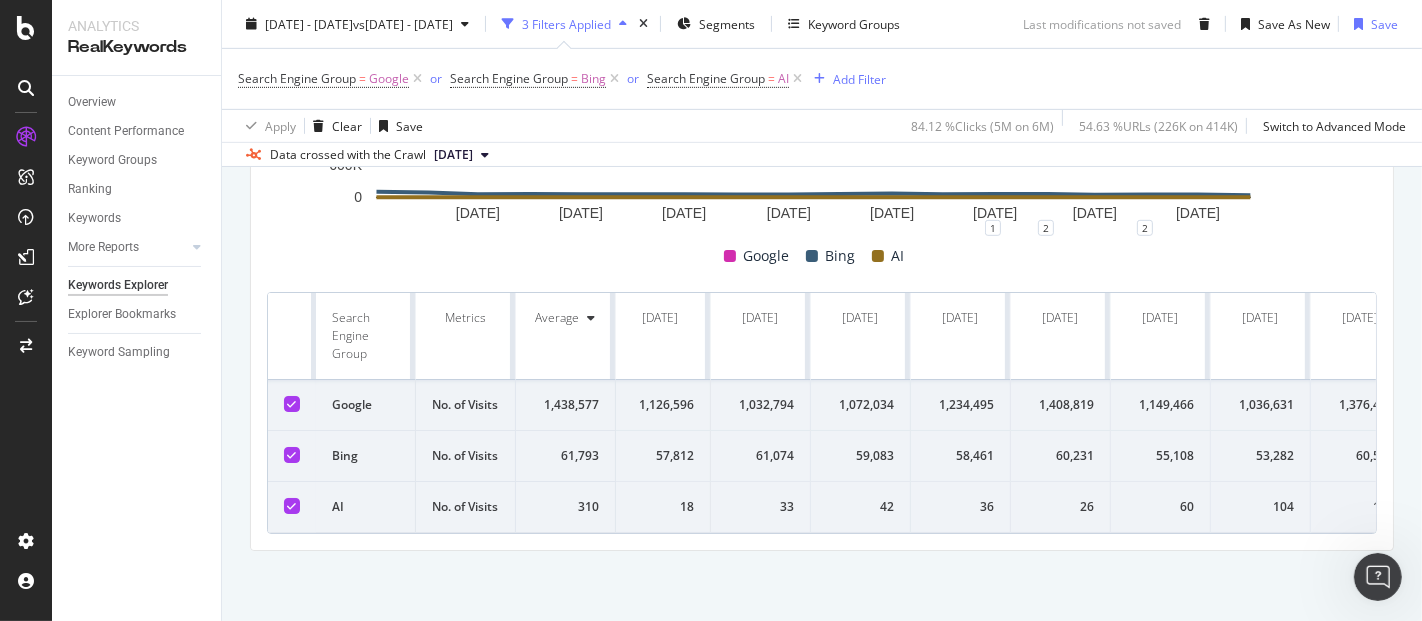 scroll, scrollTop: 0, scrollLeft: 199, axis: horizontal 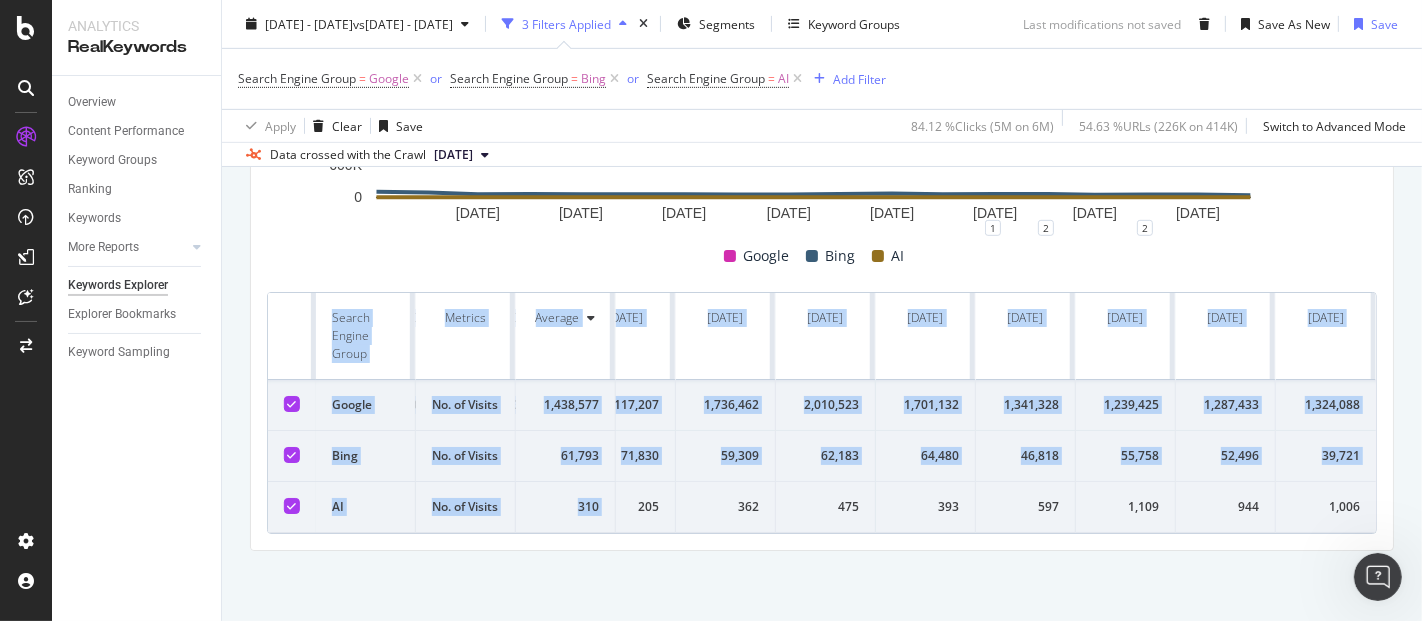 drag, startPoint x: 654, startPoint y: 460, endPoint x: 1406, endPoint y: 441, distance: 752.24 